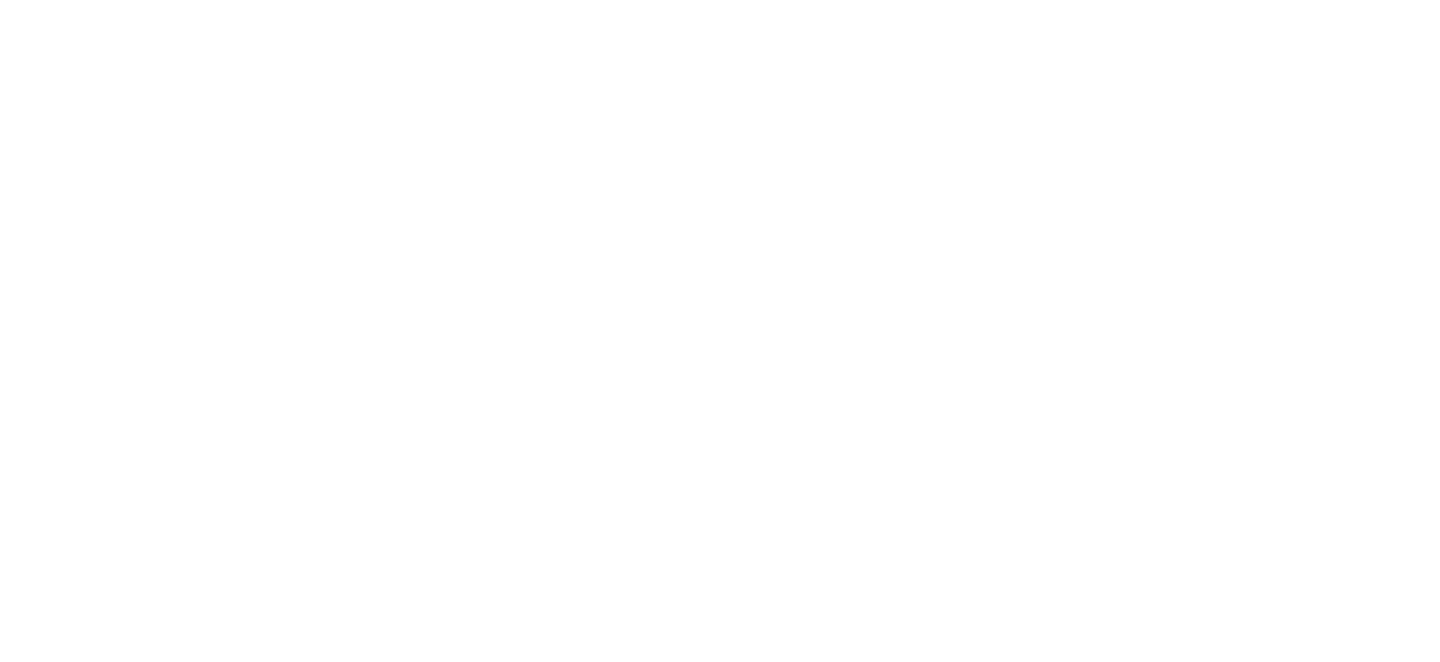 scroll, scrollTop: 0, scrollLeft: 0, axis: both 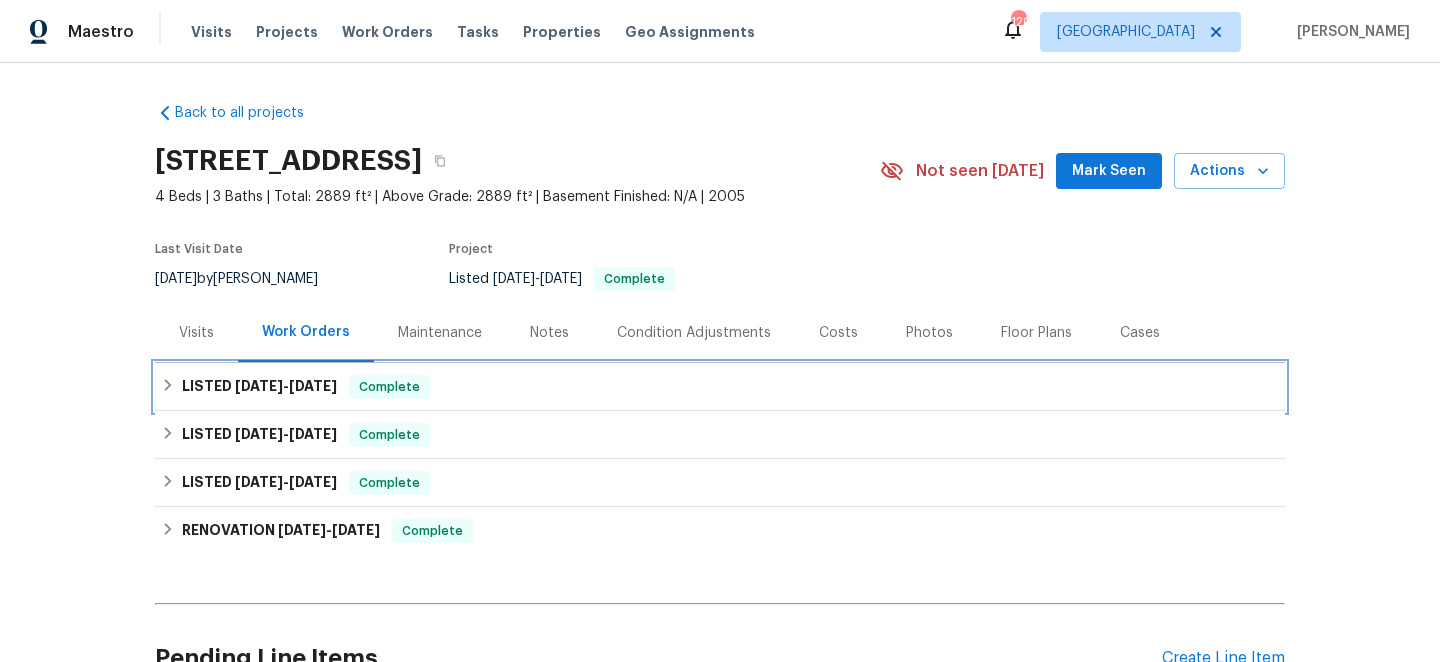 click on "6/16/25" at bounding box center (313, 386) 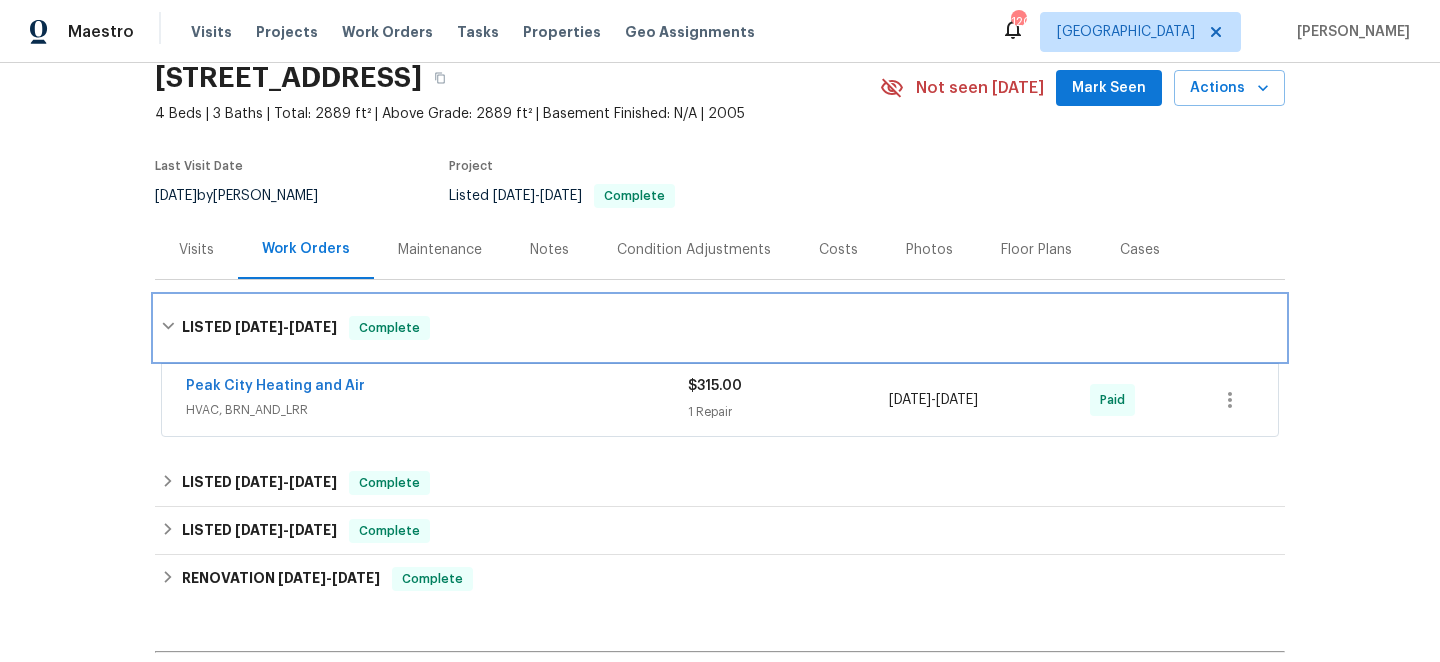 scroll, scrollTop: 107, scrollLeft: 0, axis: vertical 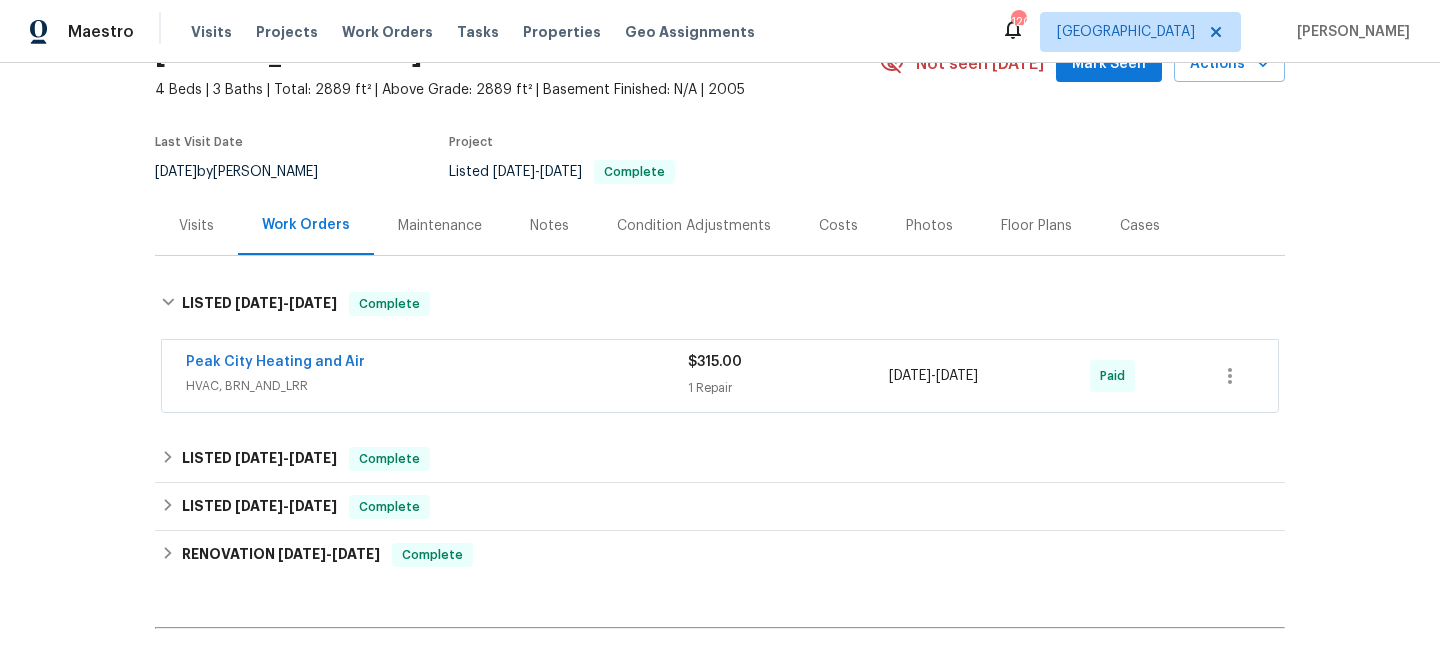 click on "Peak City Heating and Air HVAC, BRN_AND_LRR" at bounding box center [437, 376] 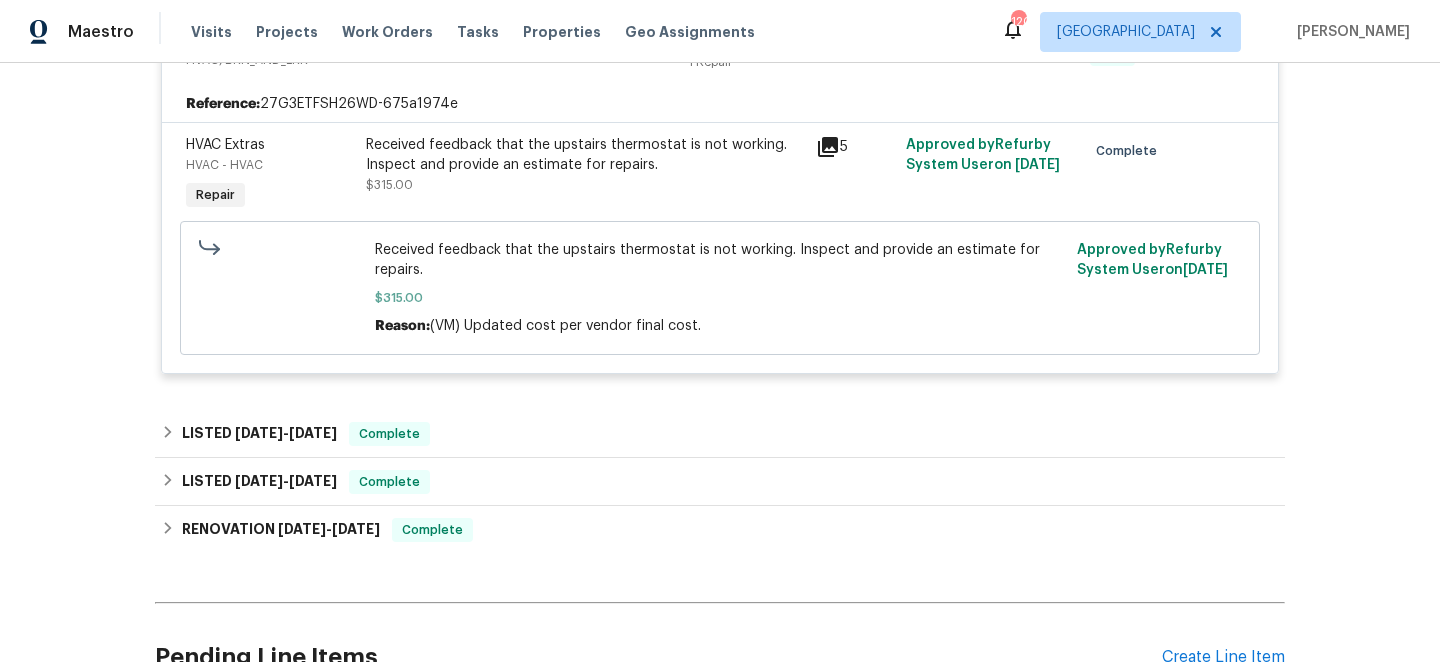 scroll, scrollTop: 451, scrollLeft: 0, axis: vertical 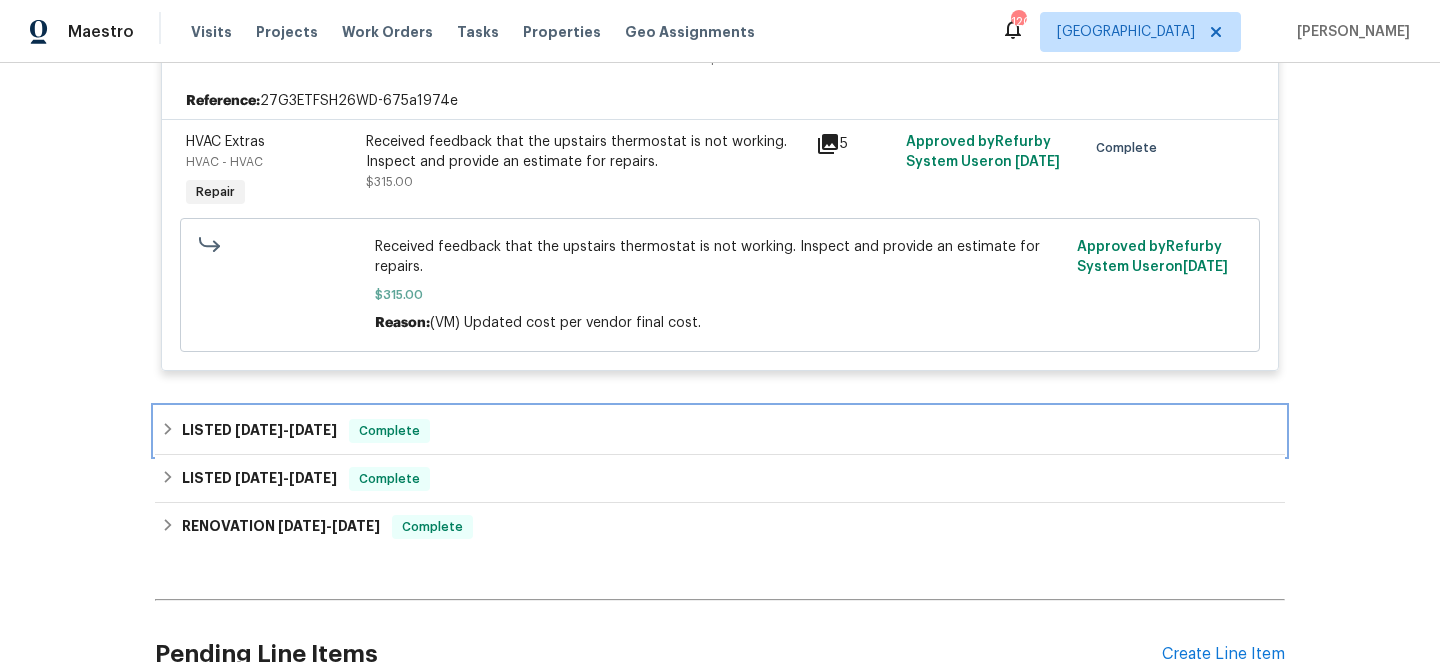 click on "Complete" at bounding box center [389, 431] 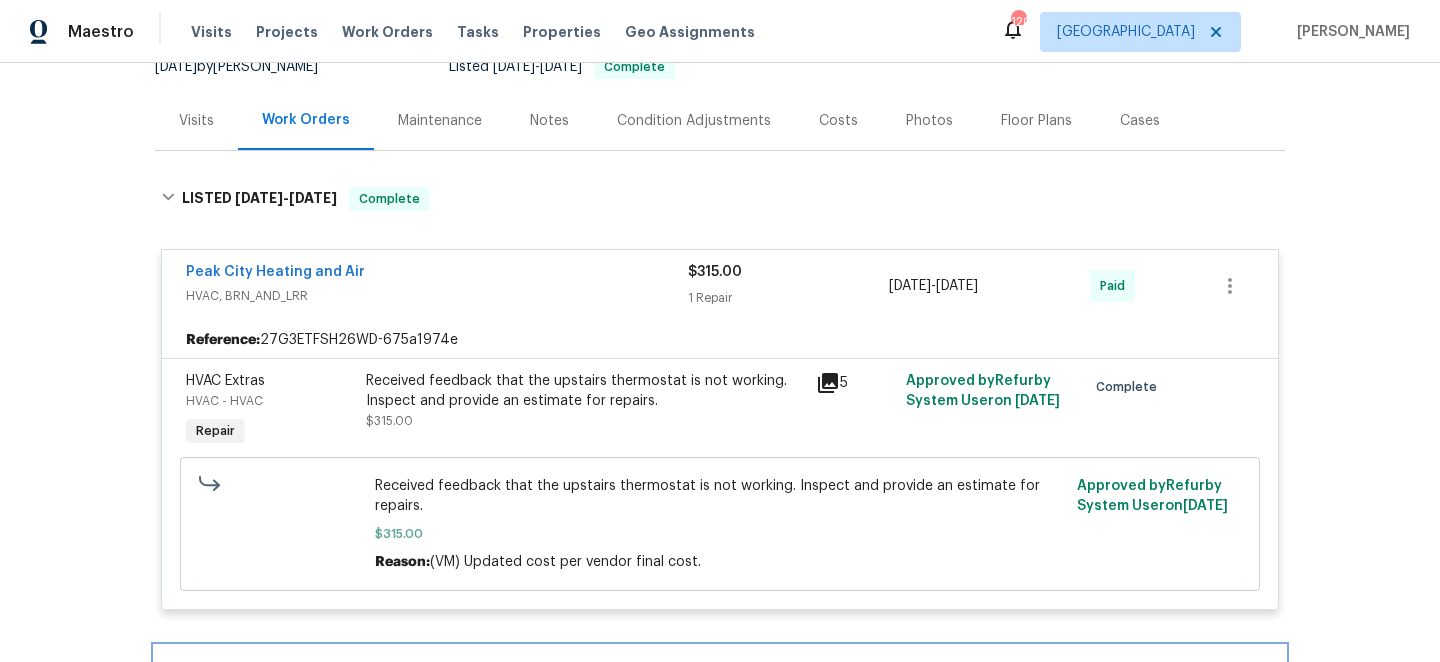 scroll, scrollTop: 0, scrollLeft: 0, axis: both 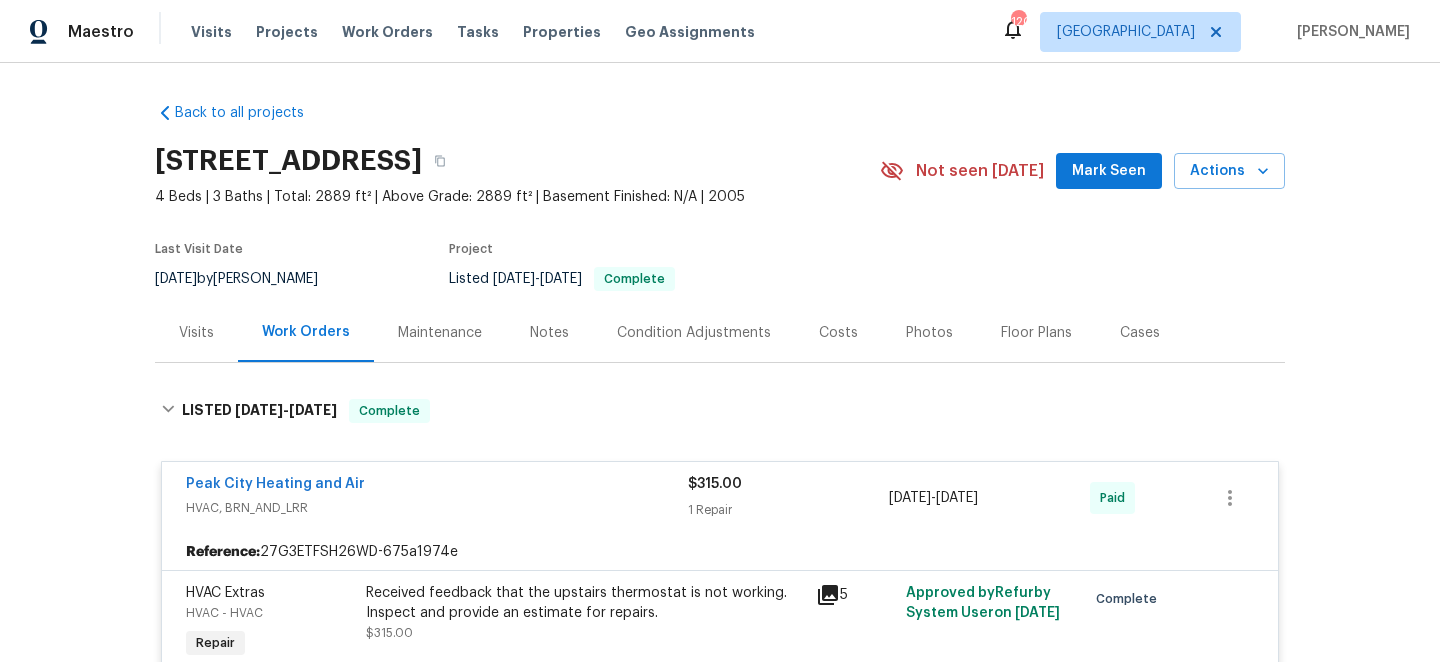 click on "Maintenance" at bounding box center (440, 332) 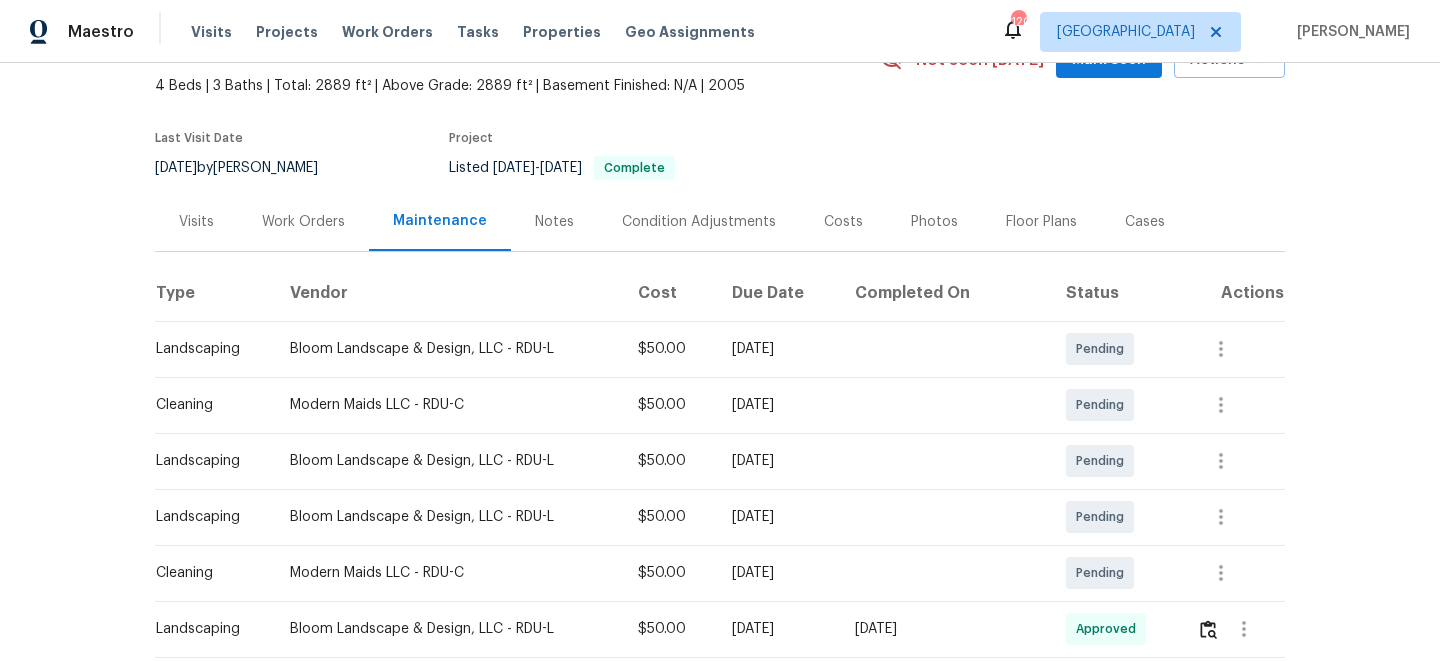 scroll, scrollTop: 112, scrollLeft: 0, axis: vertical 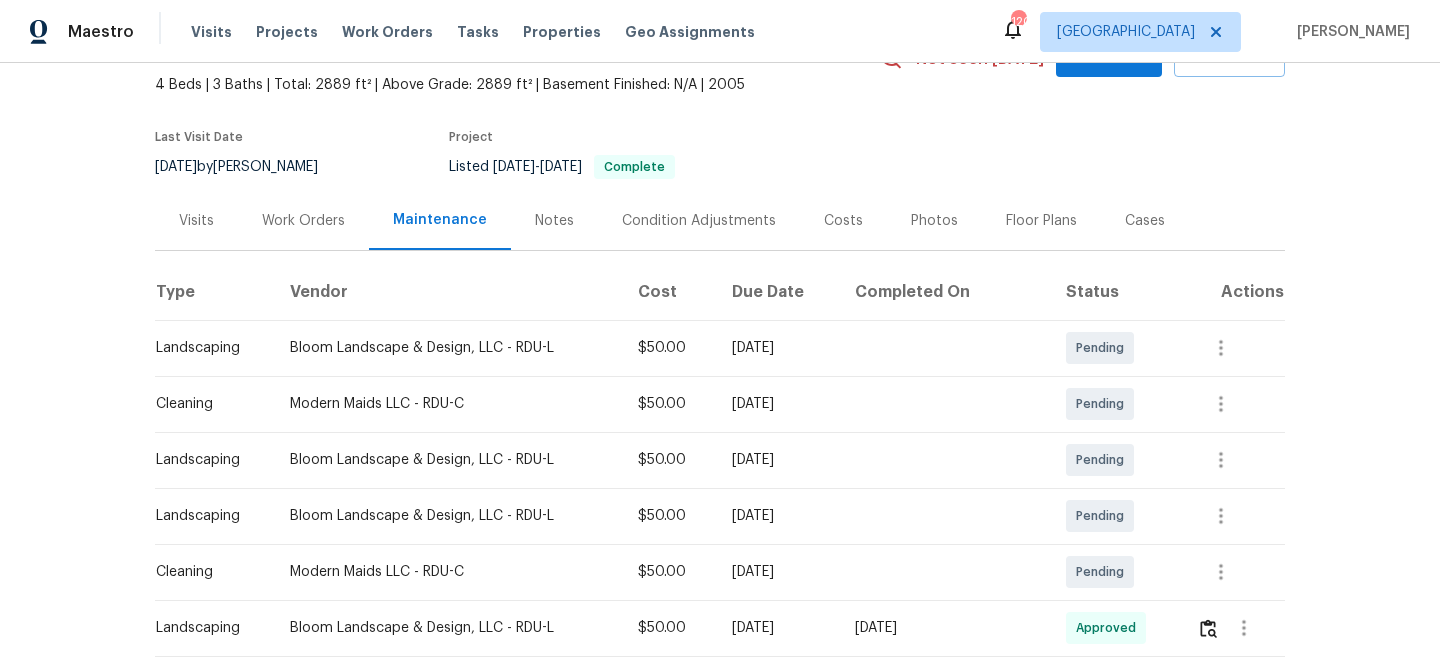 click on "Notes" at bounding box center [554, 221] 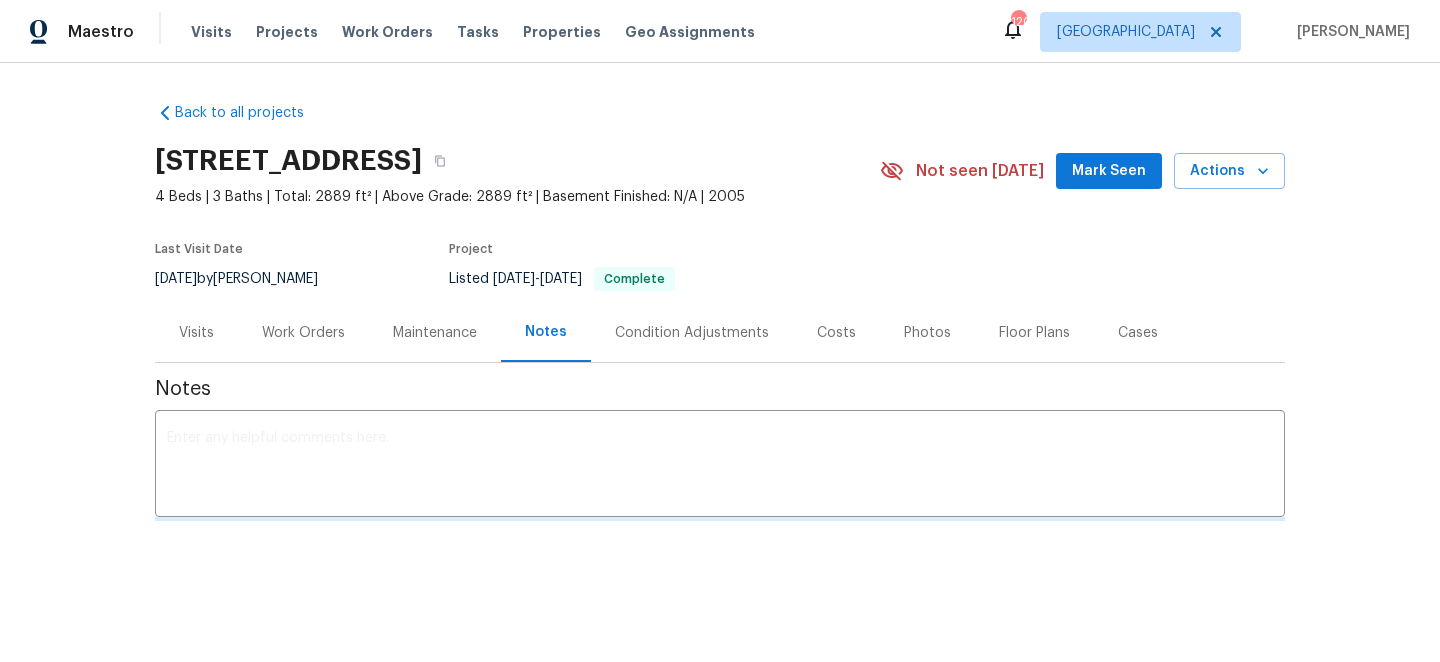 scroll, scrollTop: 0, scrollLeft: 0, axis: both 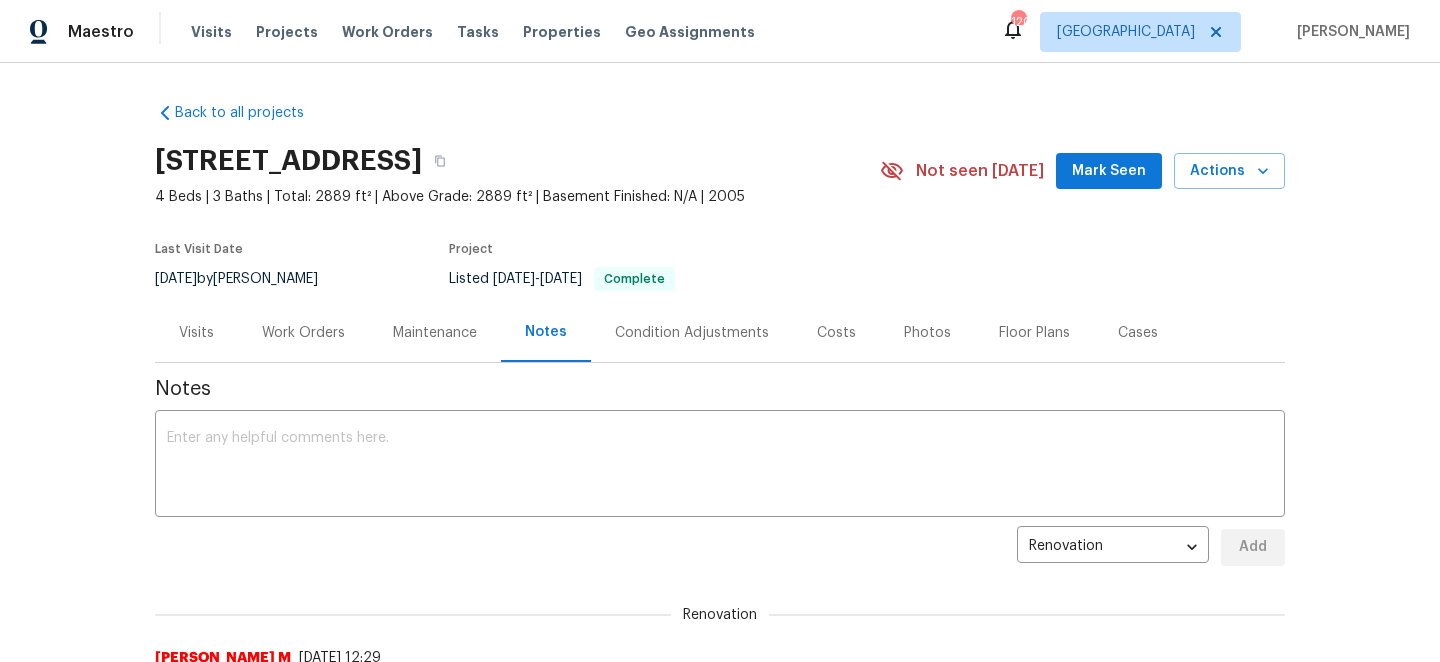 click on "Visits" at bounding box center [196, 333] 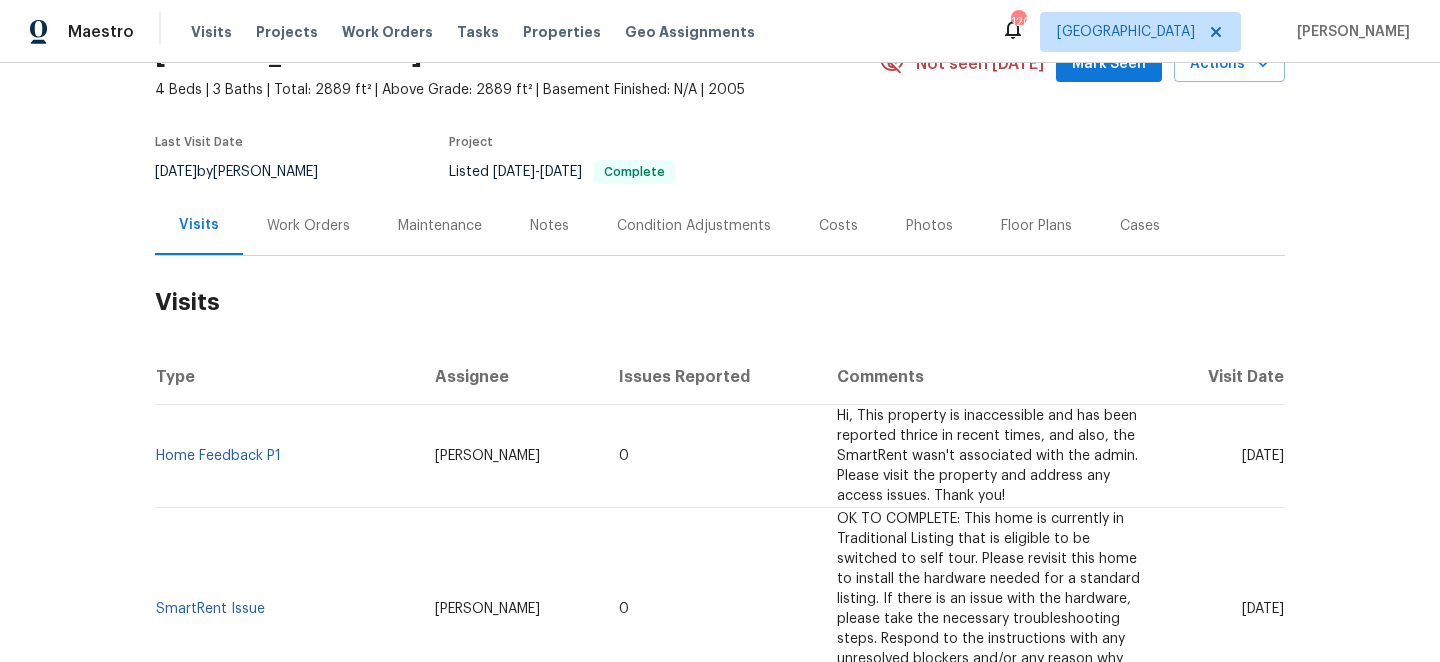 scroll, scrollTop: 112, scrollLeft: 0, axis: vertical 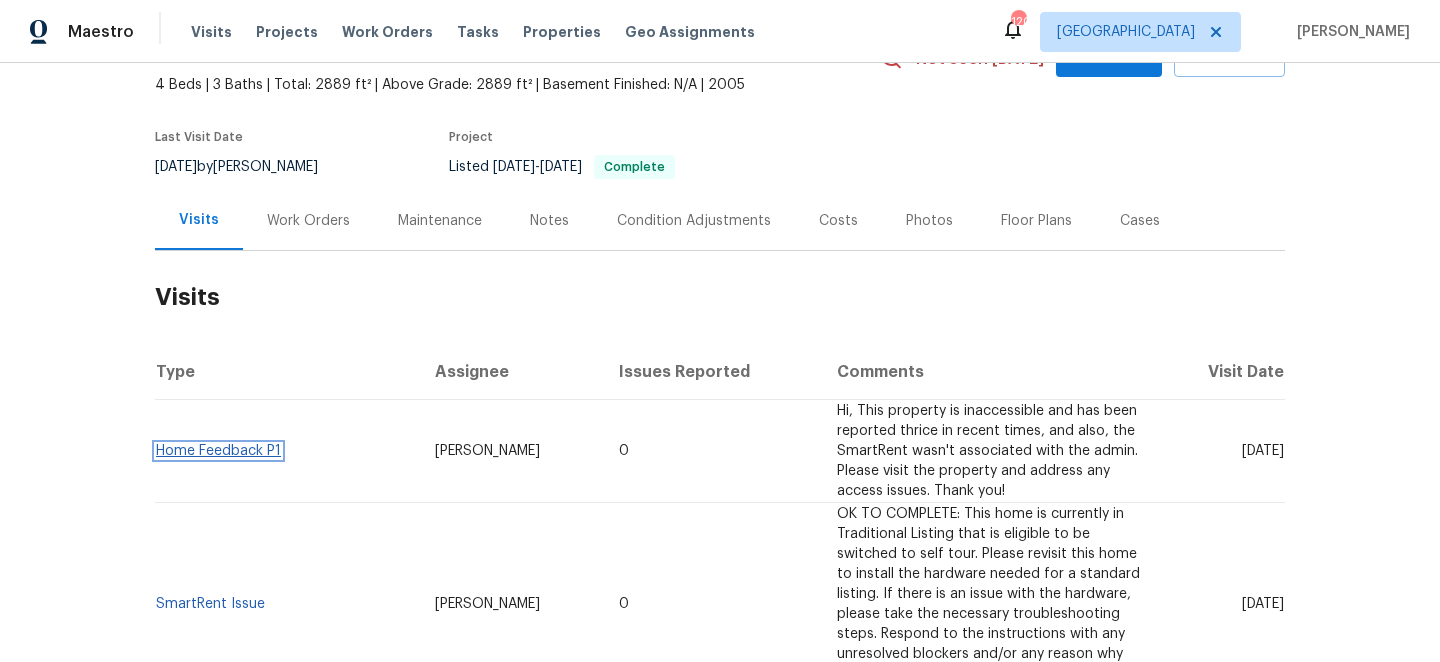 click on "Home Feedback P1" at bounding box center [218, 451] 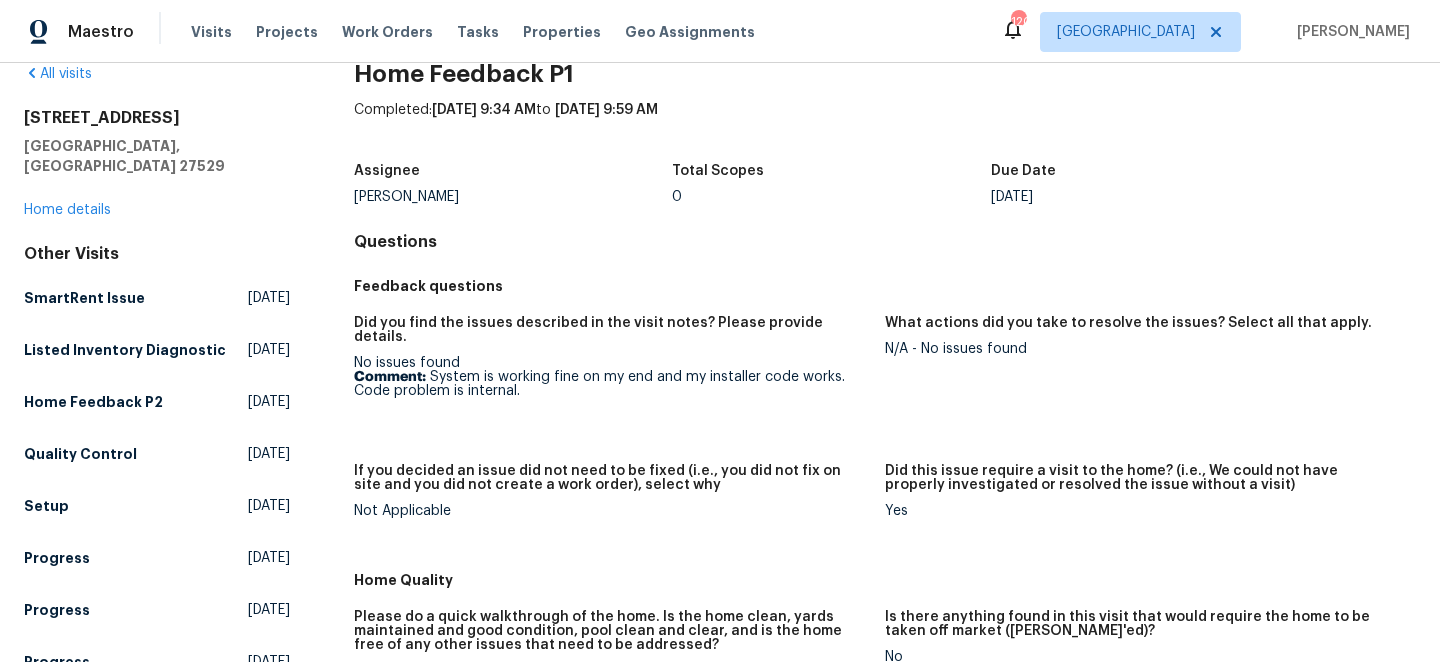 scroll, scrollTop: 0, scrollLeft: 0, axis: both 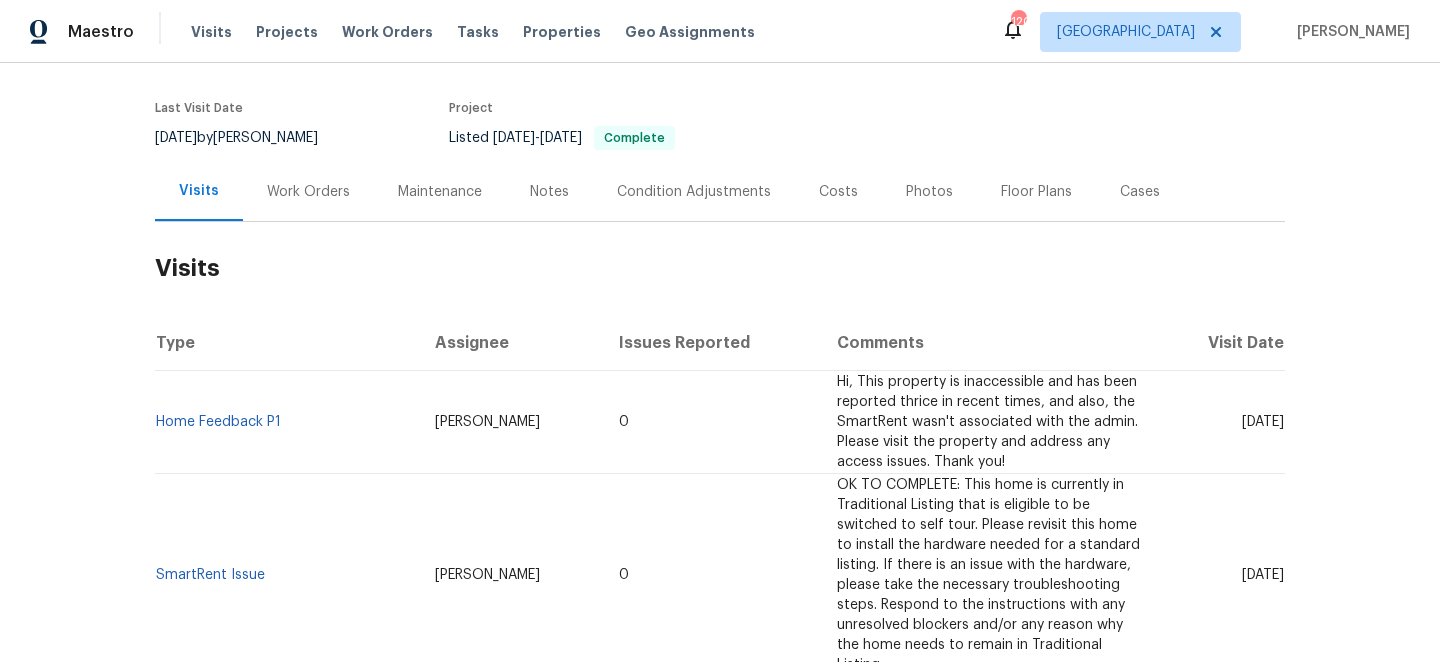 click on "Notes" at bounding box center [549, 192] 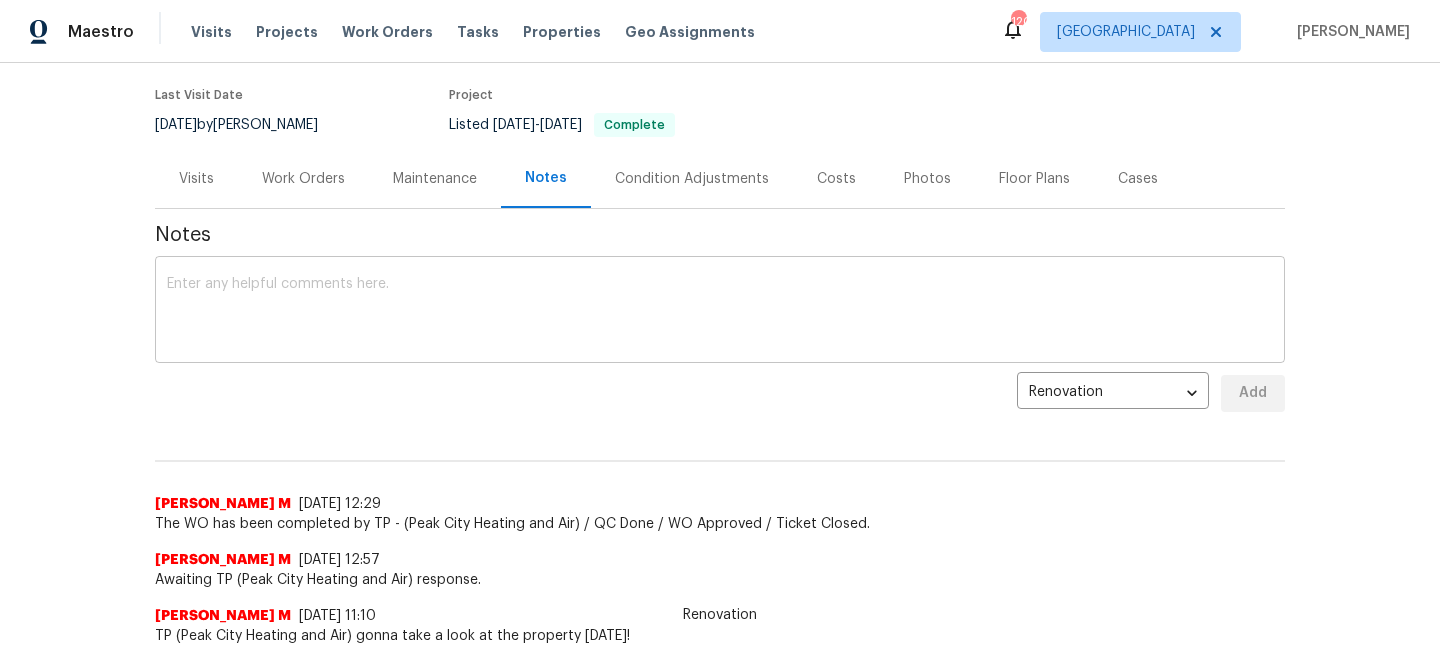 scroll, scrollTop: 151, scrollLeft: 0, axis: vertical 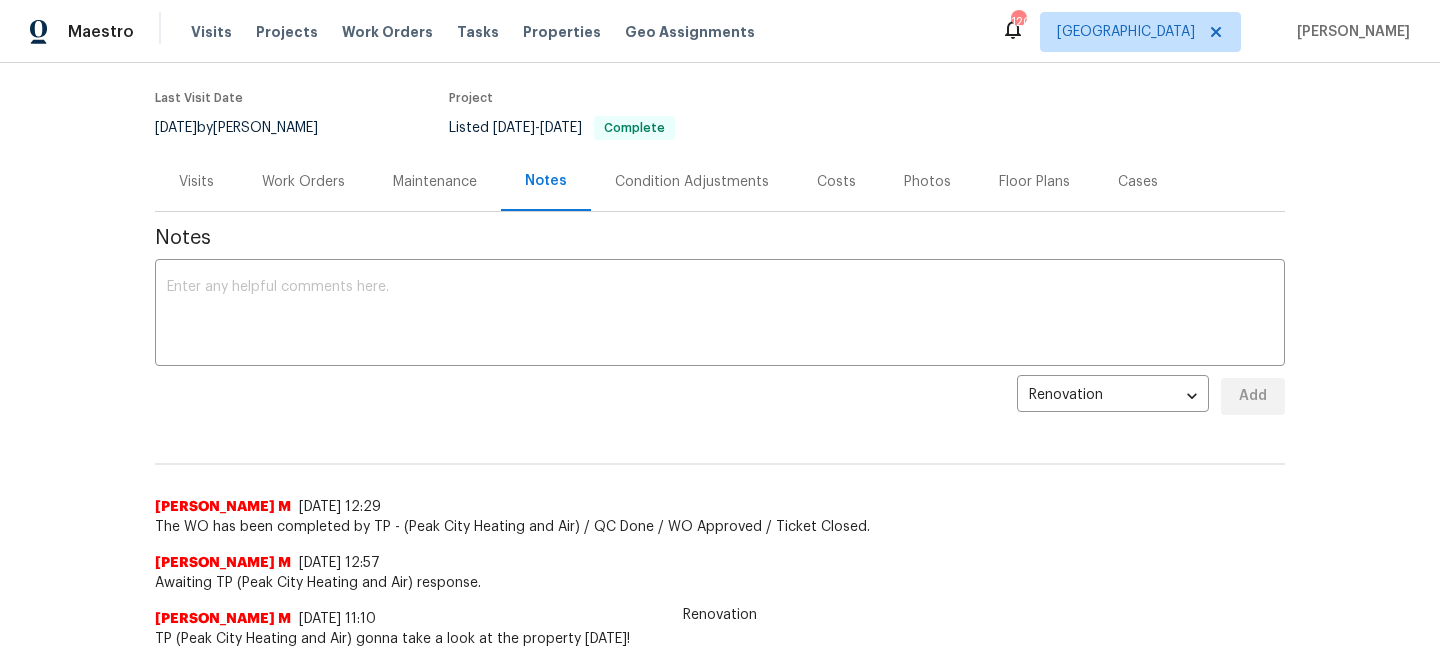 click on "Visits" at bounding box center [196, 182] 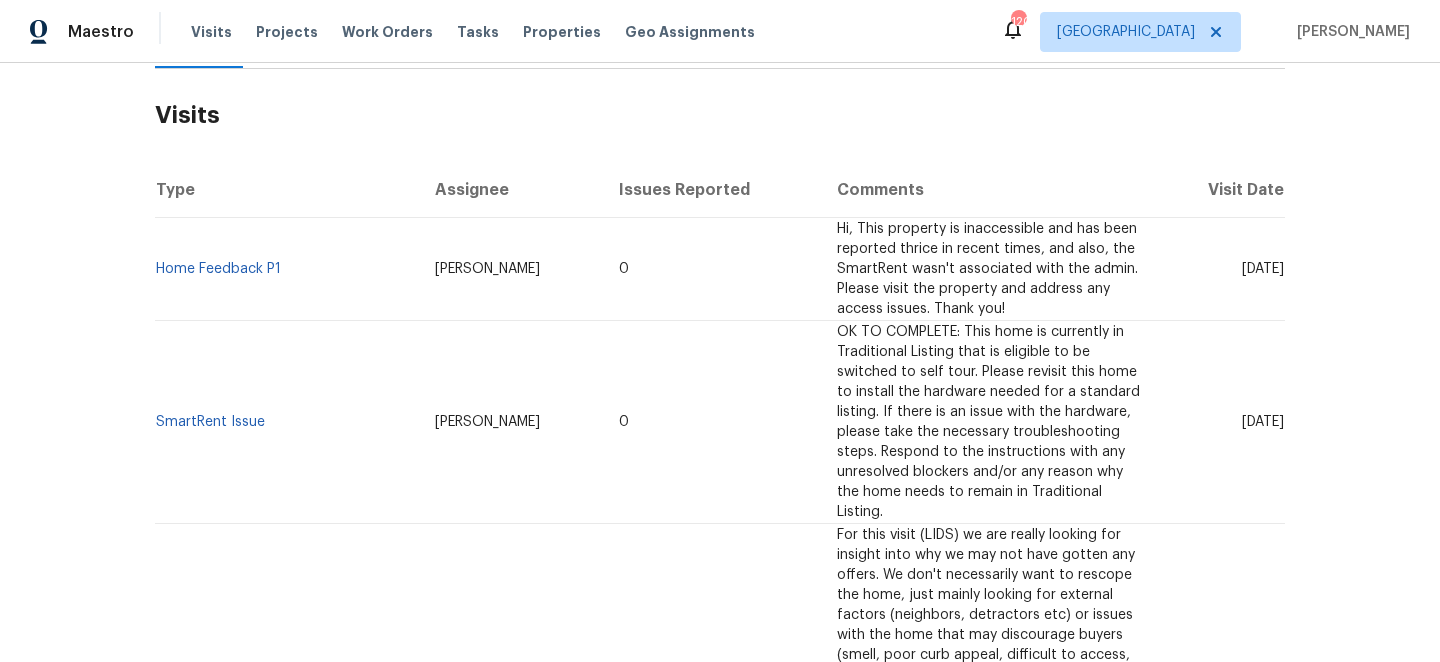 scroll, scrollTop: 0, scrollLeft: 0, axis: both 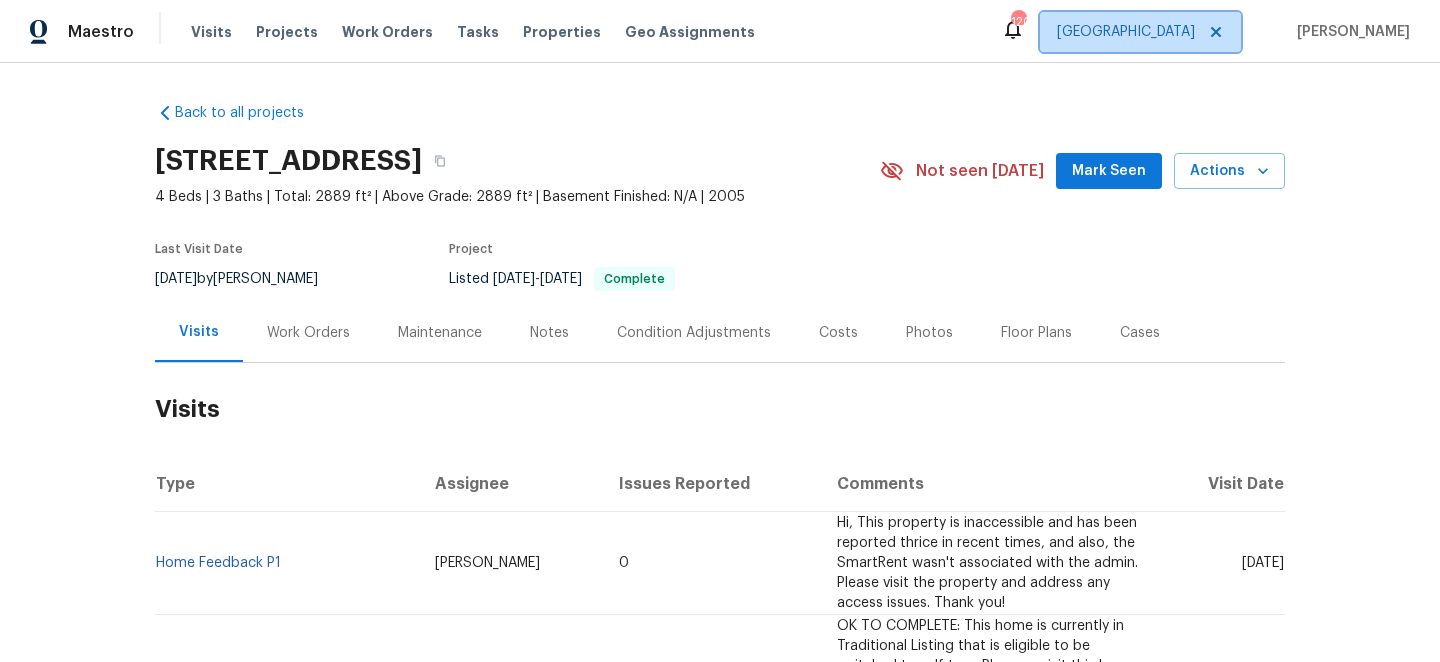 click 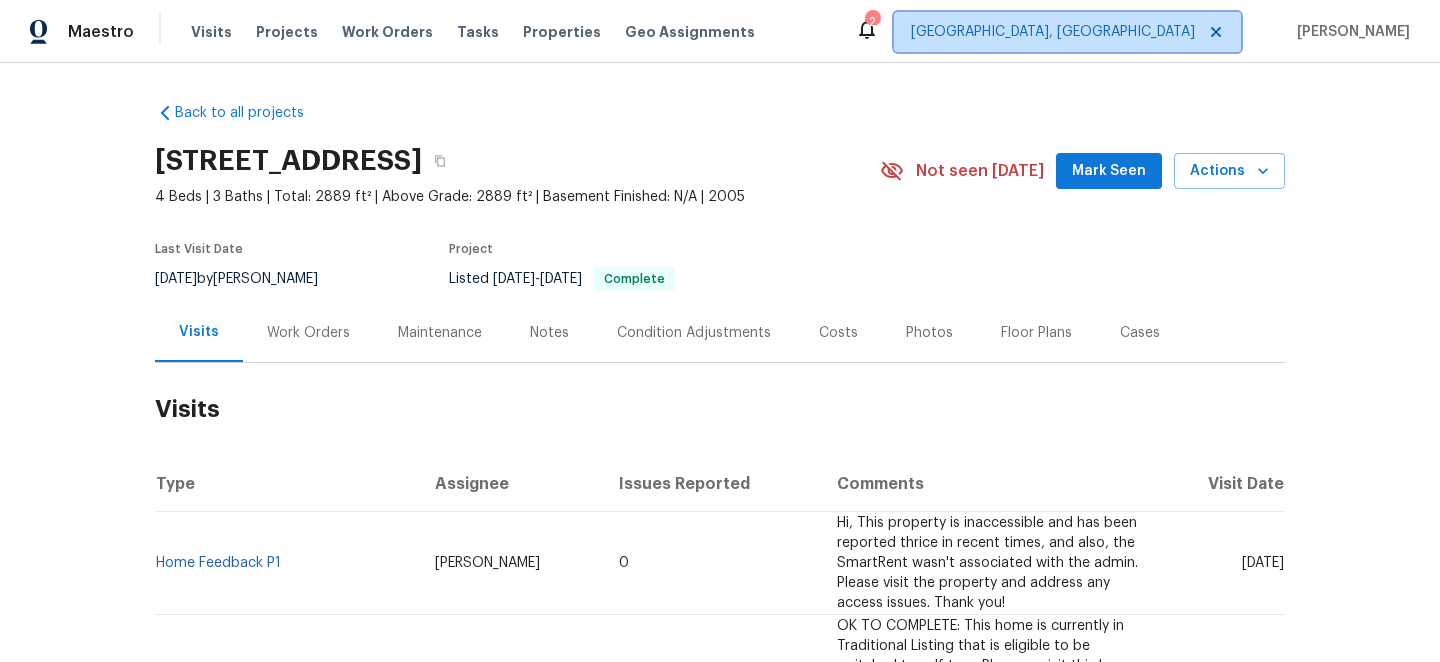 click on "[GEOGRAPHIC_DATA], [GEOGRAPHIC_DATA]" at bounding box center [1053, 32] 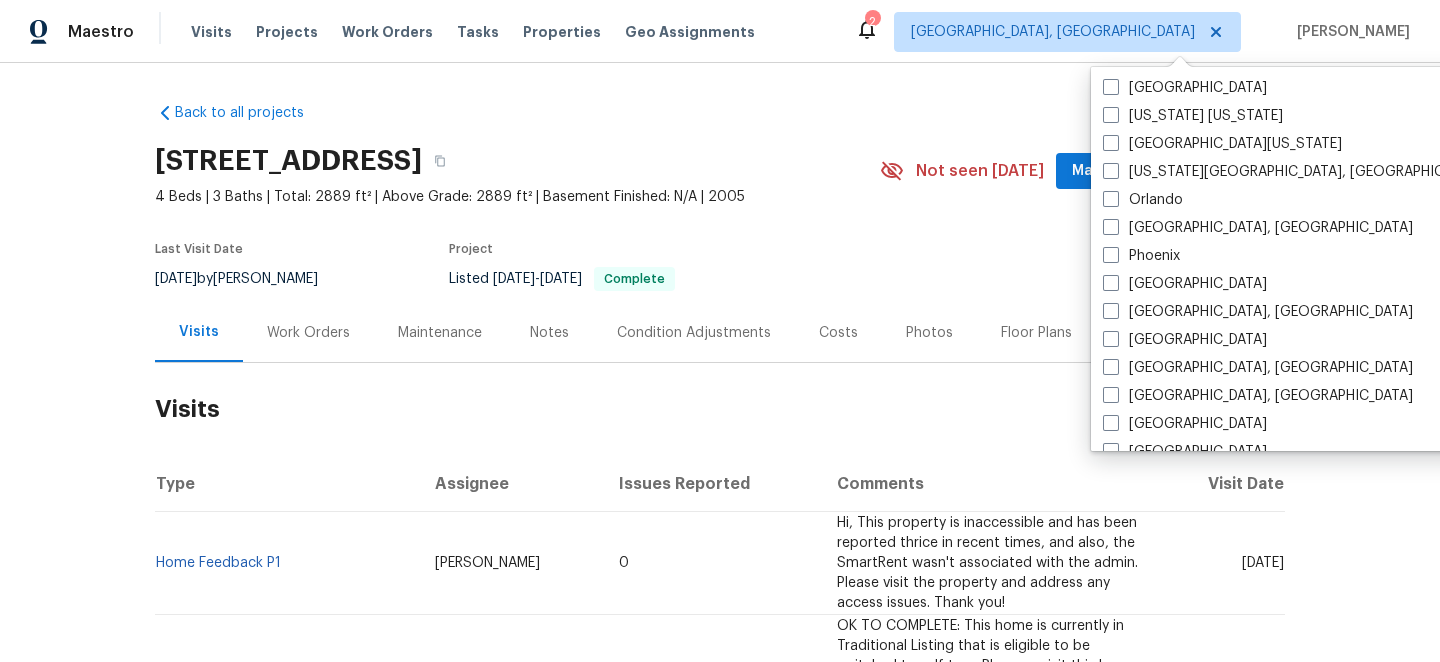 scroll, scrollTop: 1010, scrollLeft: 0, axis: vertical 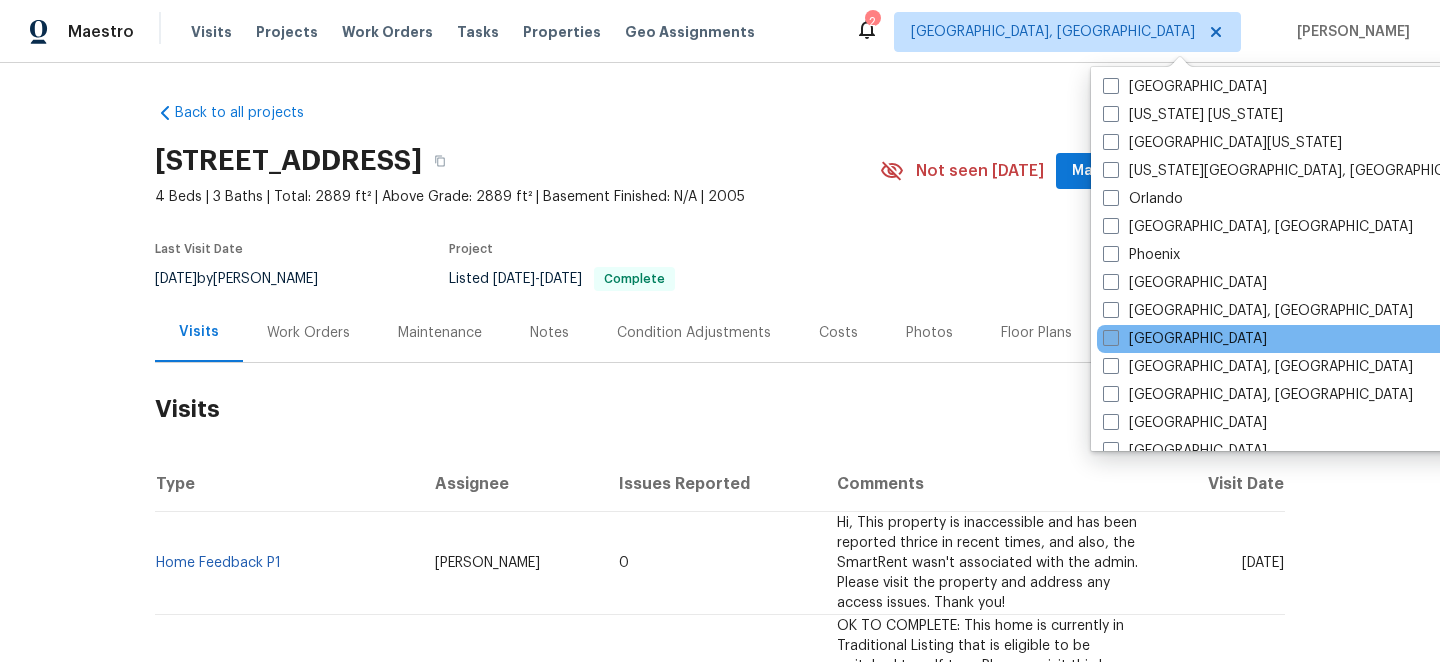 click at bounding box center (1111, 338) 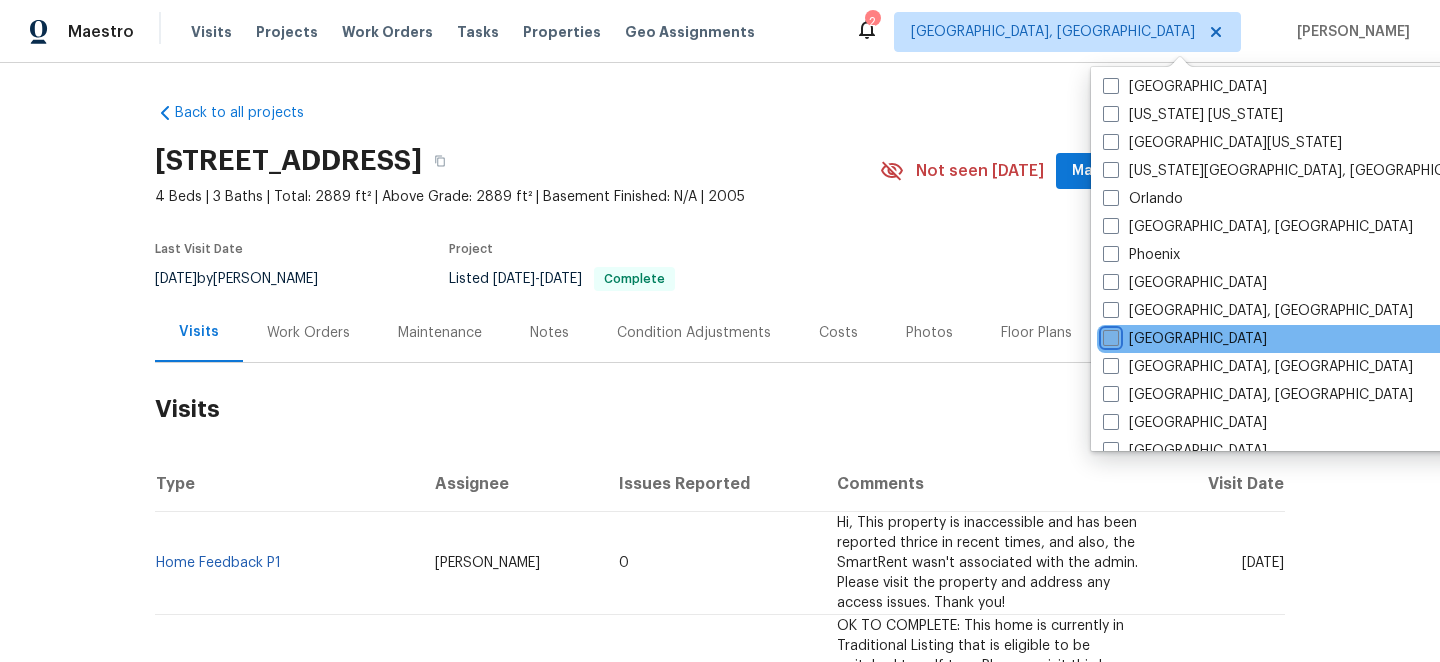 click on "[GEOGRAPHIC_DATA]" at bounding box center (1109, 335) 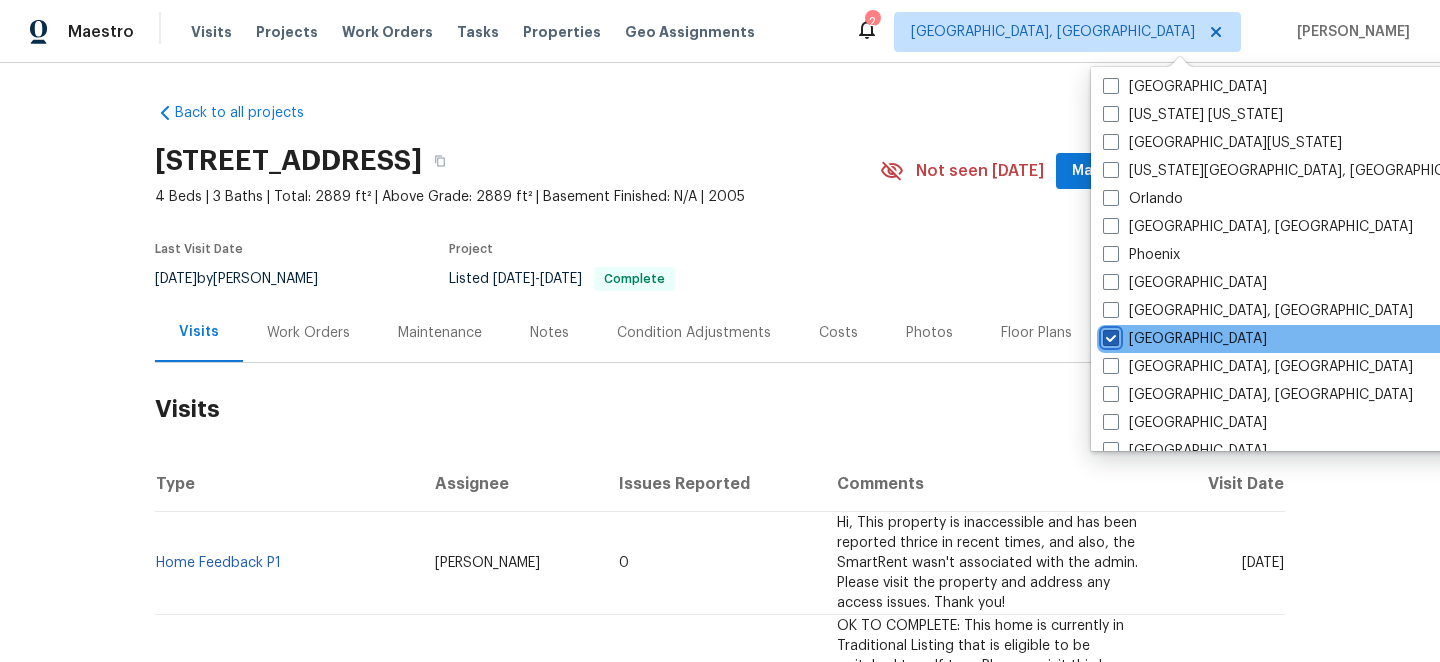 checkbox on "true" 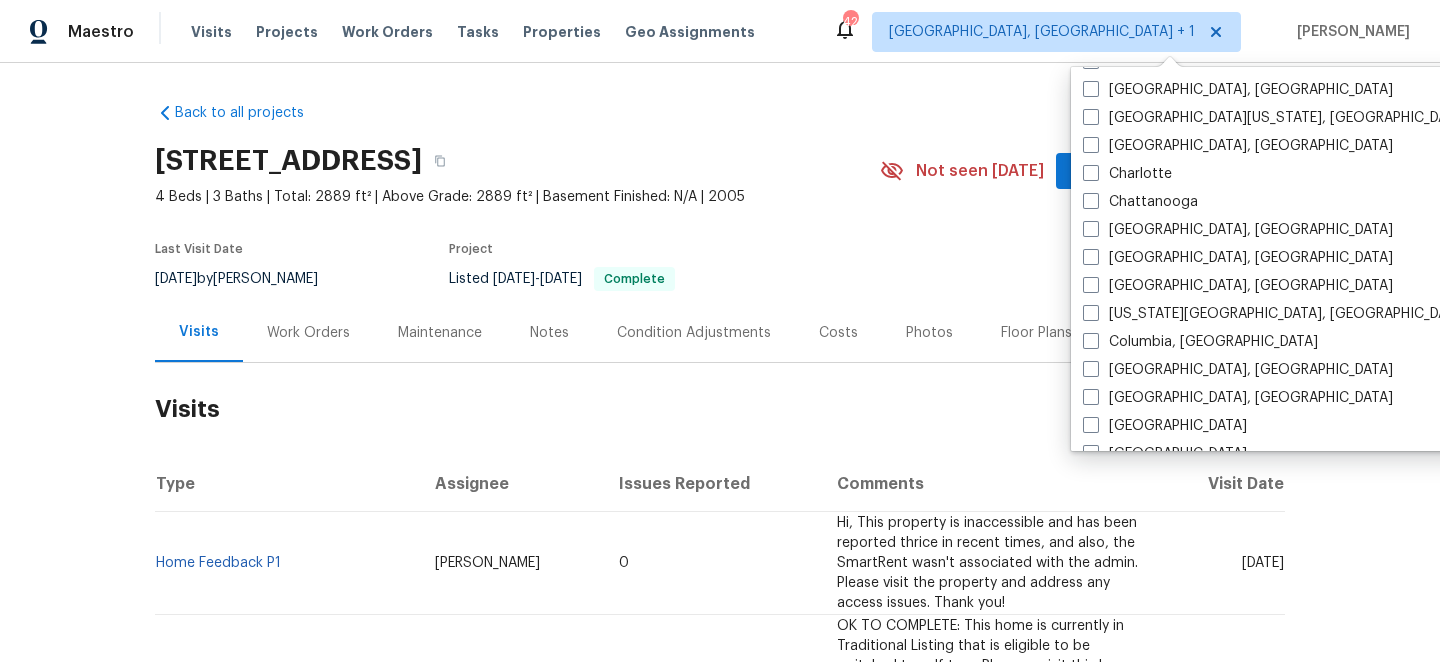 scroll, scrollTop: 0, scrollLeft: 0, axis: both 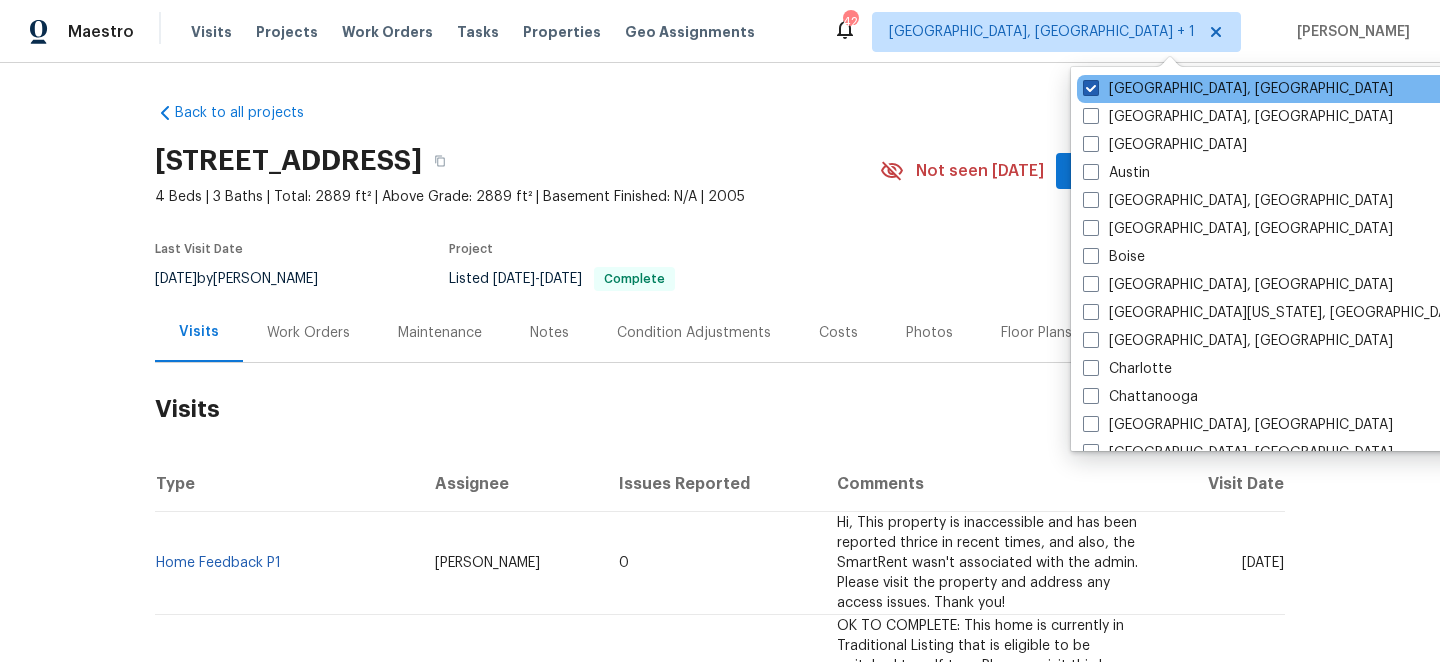 click at bounding box center (1091, 88) 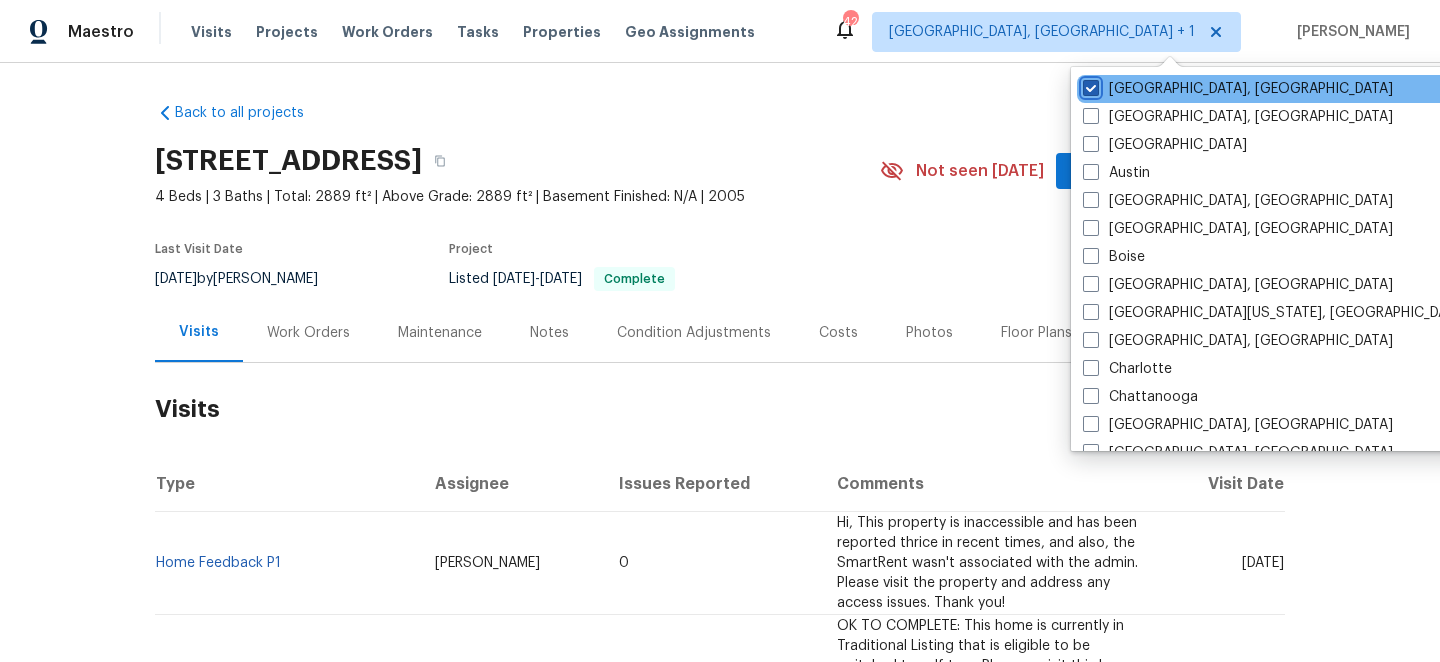 click on "[GEOGRAPHIC_DATA], [GEOGRAPHIC_DATA]" at bounding box center (1089, 85) 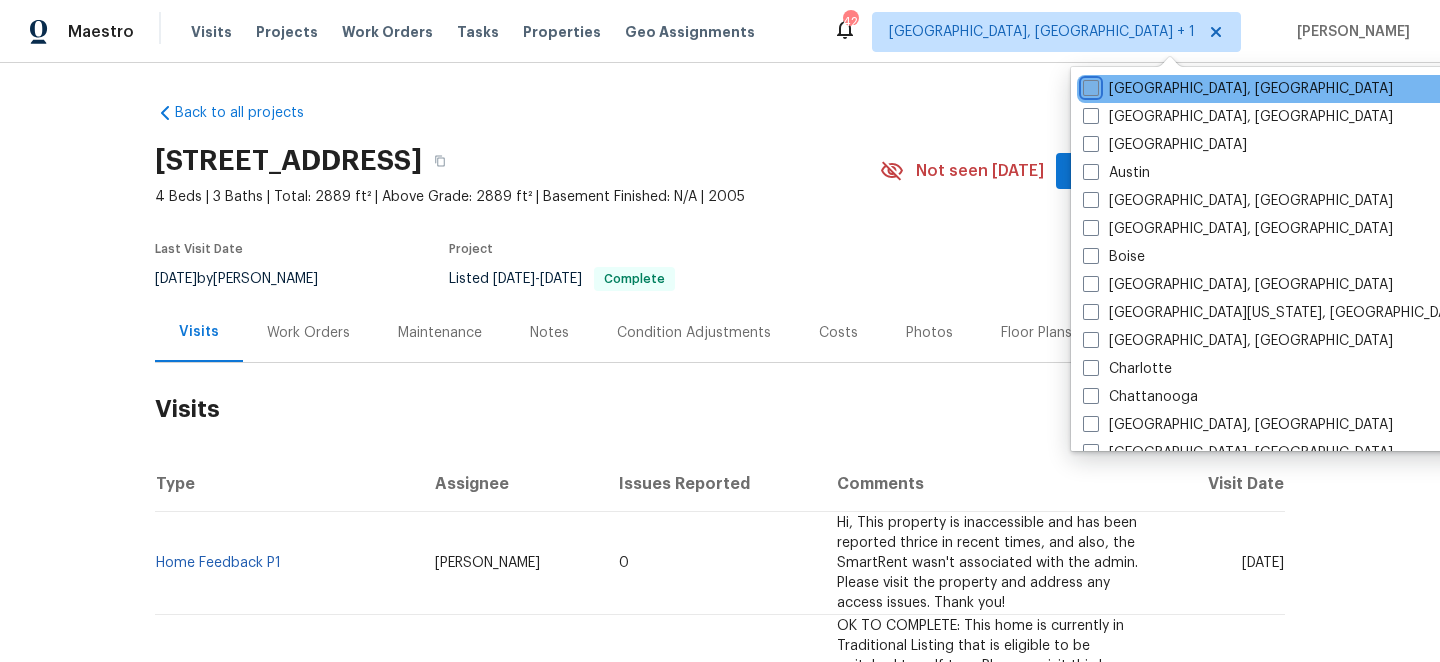 checkbox on "false" 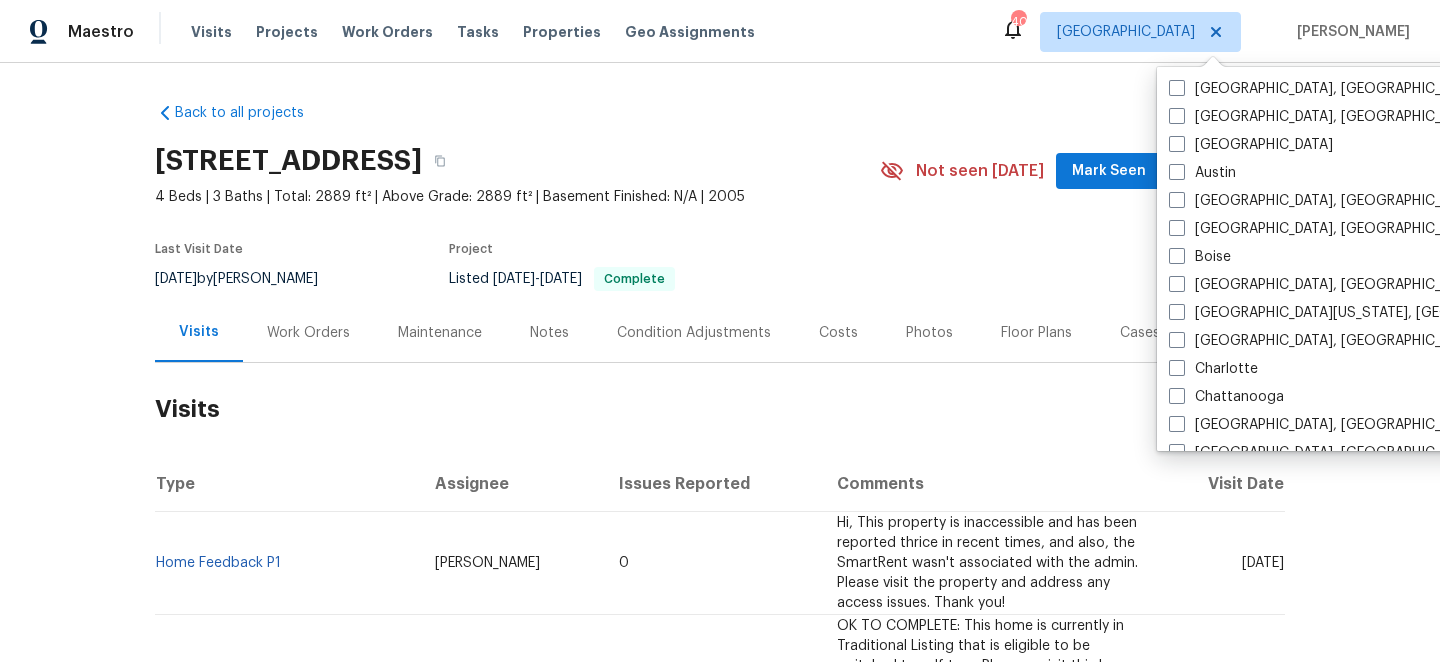 click on "Back to all projects [STREET_ADDRESS] 4 Beds | 3 Baths | Total: 2889 ft² | Above Grade: 2889 ft² | Basement Finished: N/A | 2005 Not seen [DATE] Mark Seen Actions Last Visit Date [DATE]  by  [PERSON_NAME]   Project Listed   [DATE]  -  [DATE] Complete Visits Work Orders Maintenance Notes Condition Adjustments Costs Photos Floor Plans Cases Visits Type Assignee Issues Reported Comments Visit Date Home Feedback P1 [PERSON_NAME] 0 Hi, This property is inaccessible and has been reported thrice in recent times, and also, the SmartRent wasn't associated with the admin. Please visit the property and address any access issues. Thank you! [DATE] SmartRent Issue [PERSON_NAME] 0 [DATE] Listed Inventory Diagnostic [PERSON_NAME] 0 [DATE] Home Feedback P2 [PERSON_NAME] 0 Per new odor protocol, please investigate based on feedback we have received - "There was a little bit of an musty smell". Please advise on next steps for resolving odor issue [DATE] 0 0" at bounding box center [720, 1139] 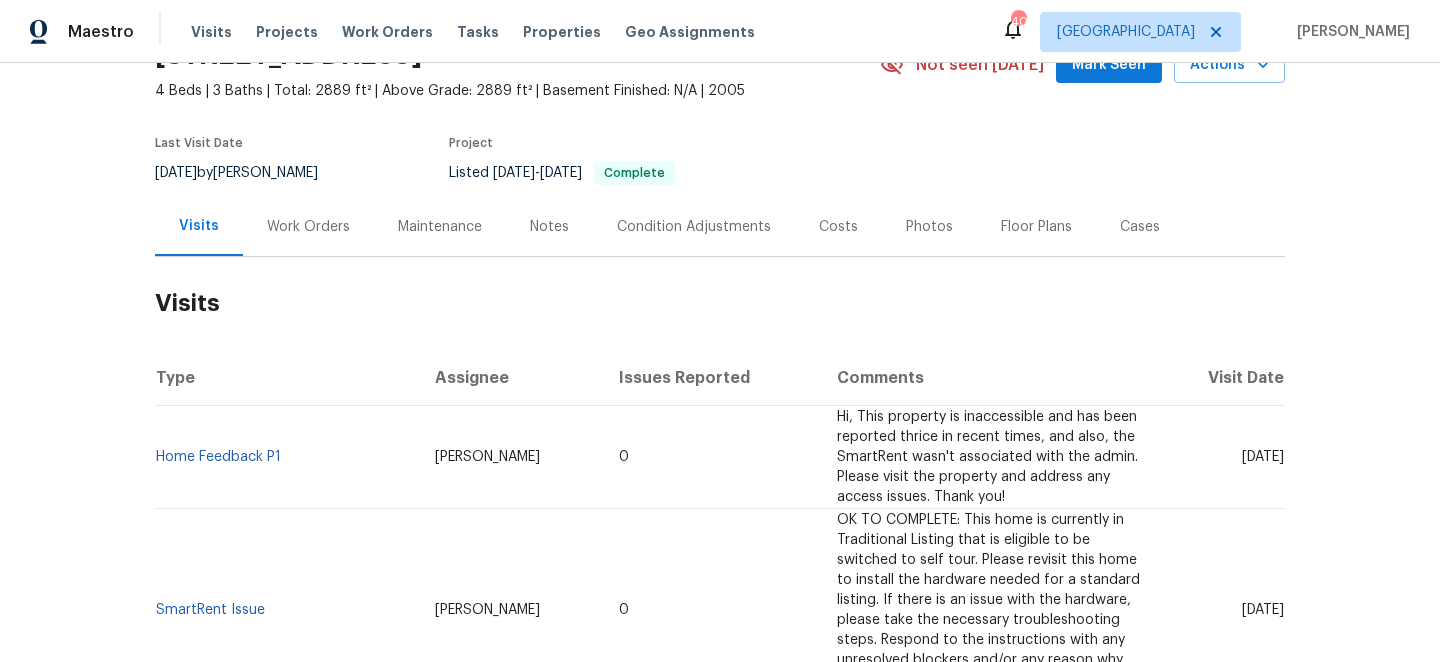 scroll, scrollTop: 43, scrollLeft: 0, axis: vertical 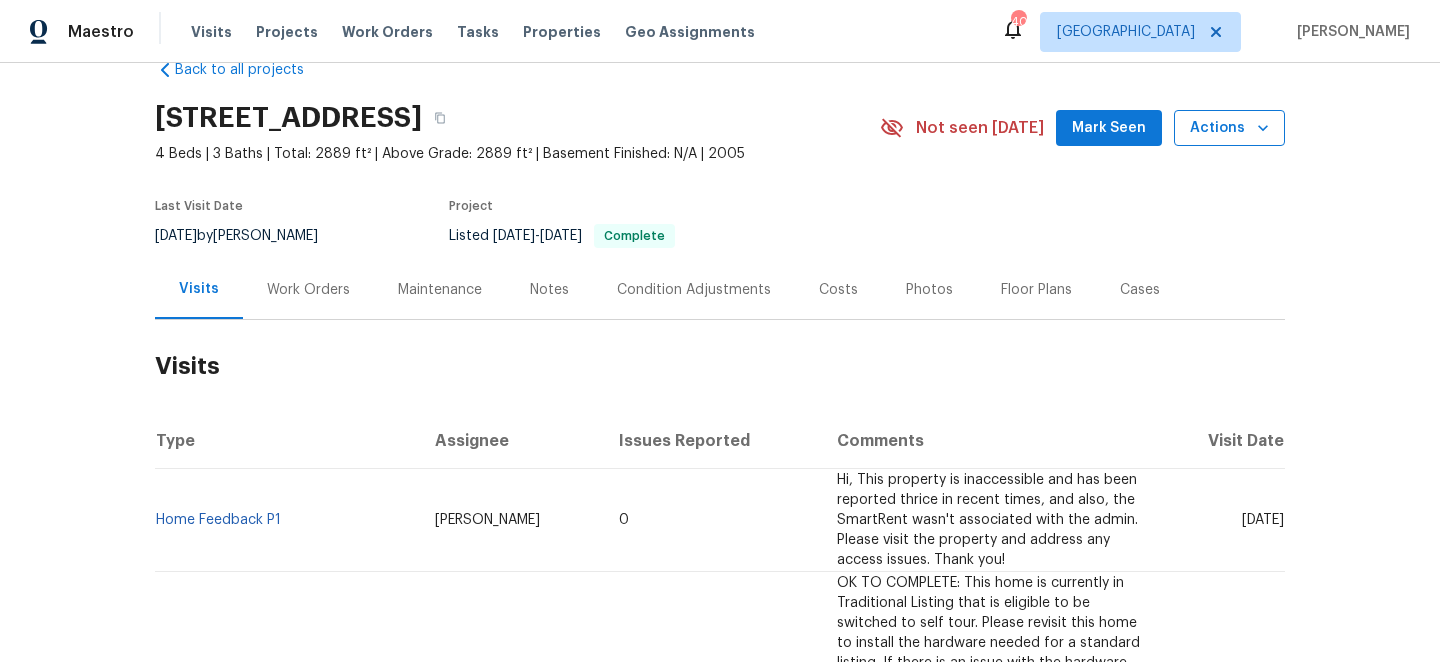 click on "Actions" at bounding box center [1229, 128] 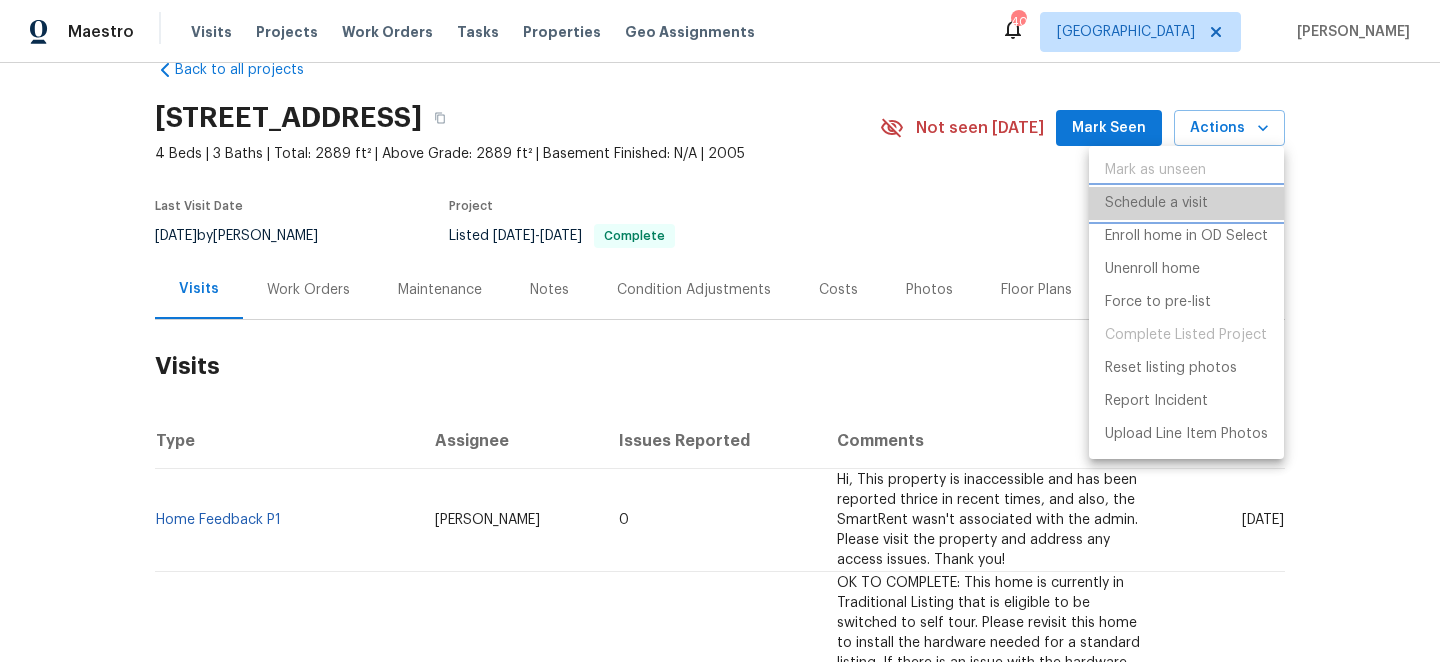 click on "Schedule a visit" at bounding box center [1156, 203] 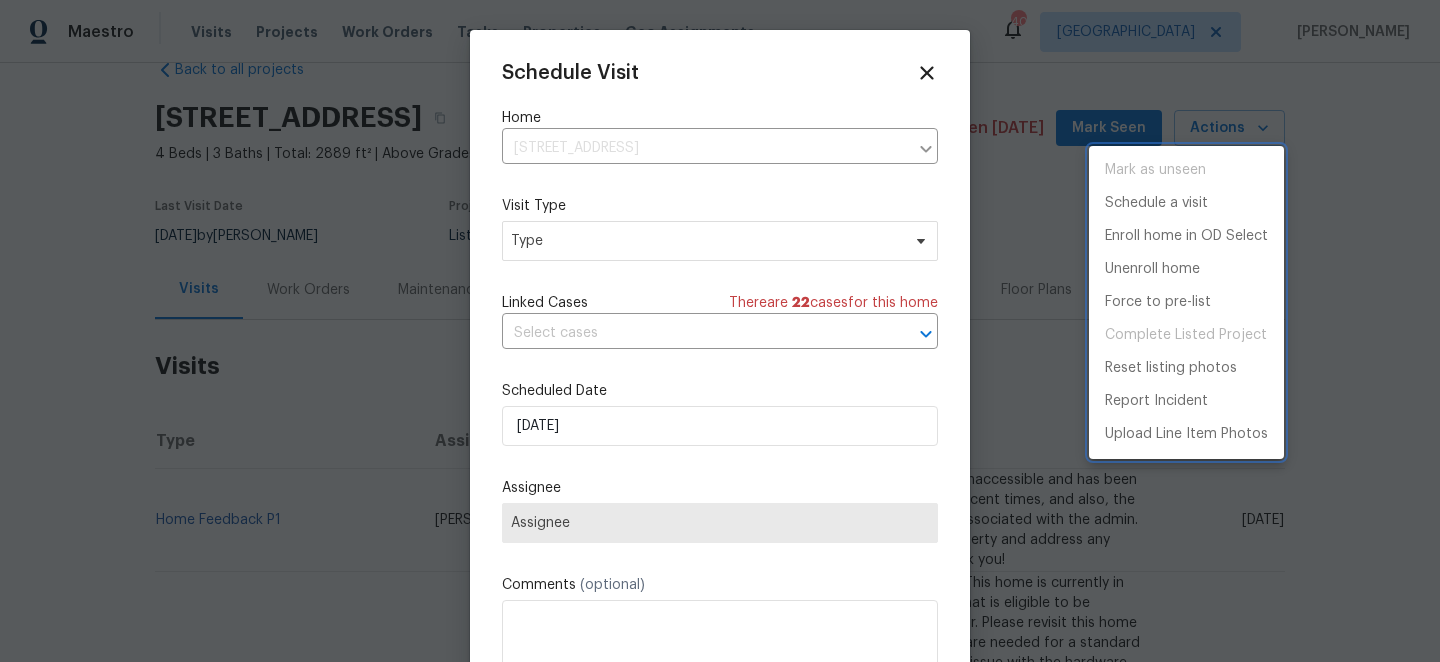 click at bounding box center (720, 331) 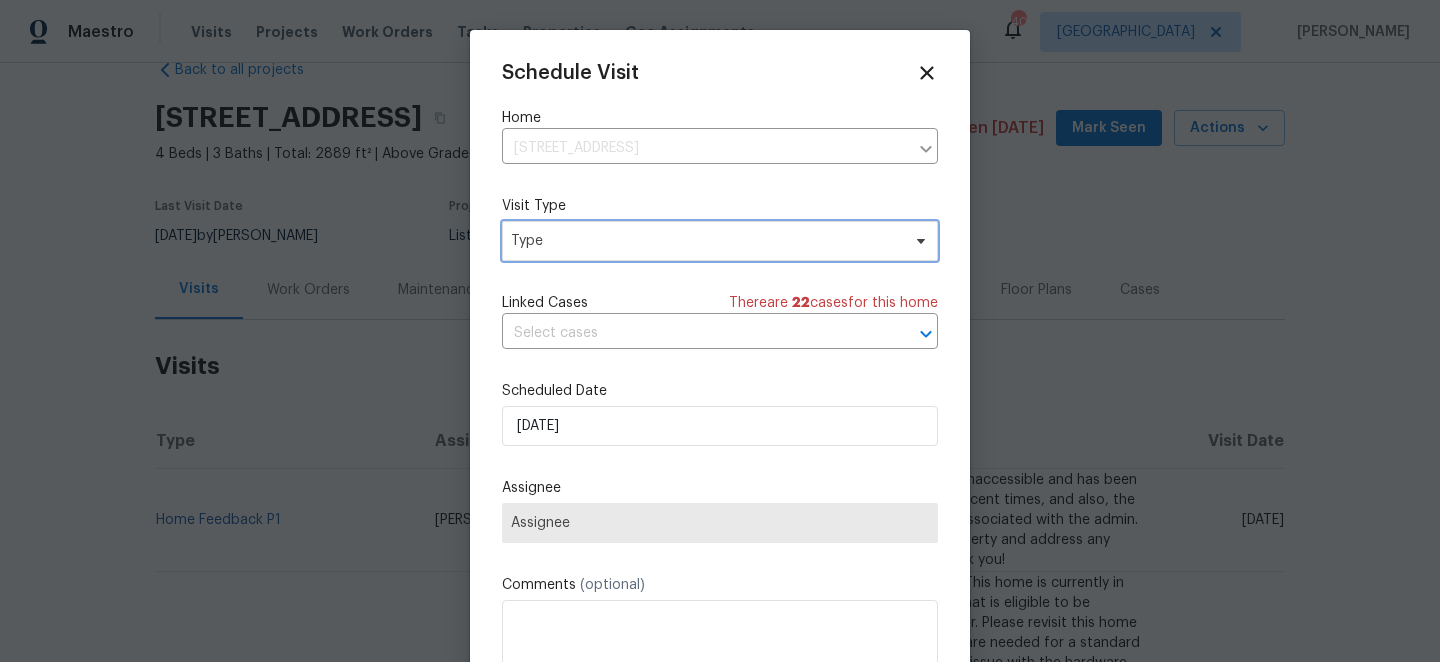 click on "Type" at bounding box center (705, 241) 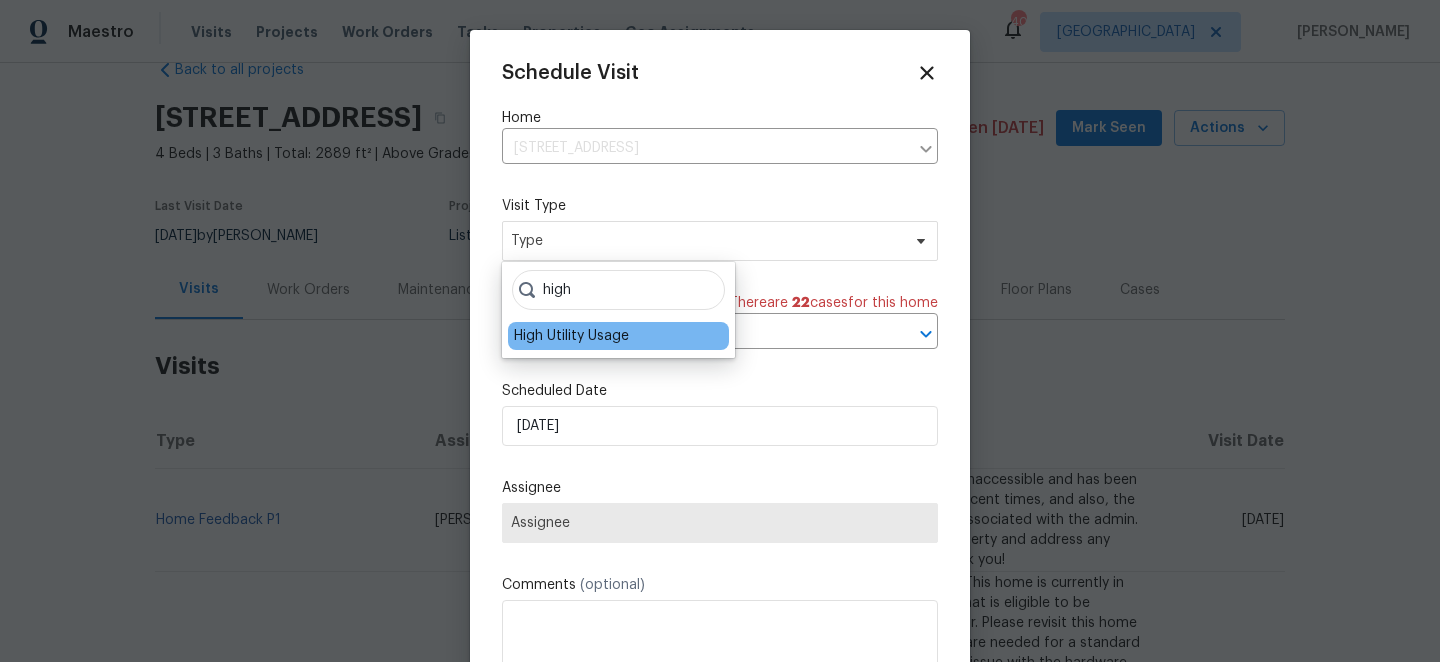 type on "high" 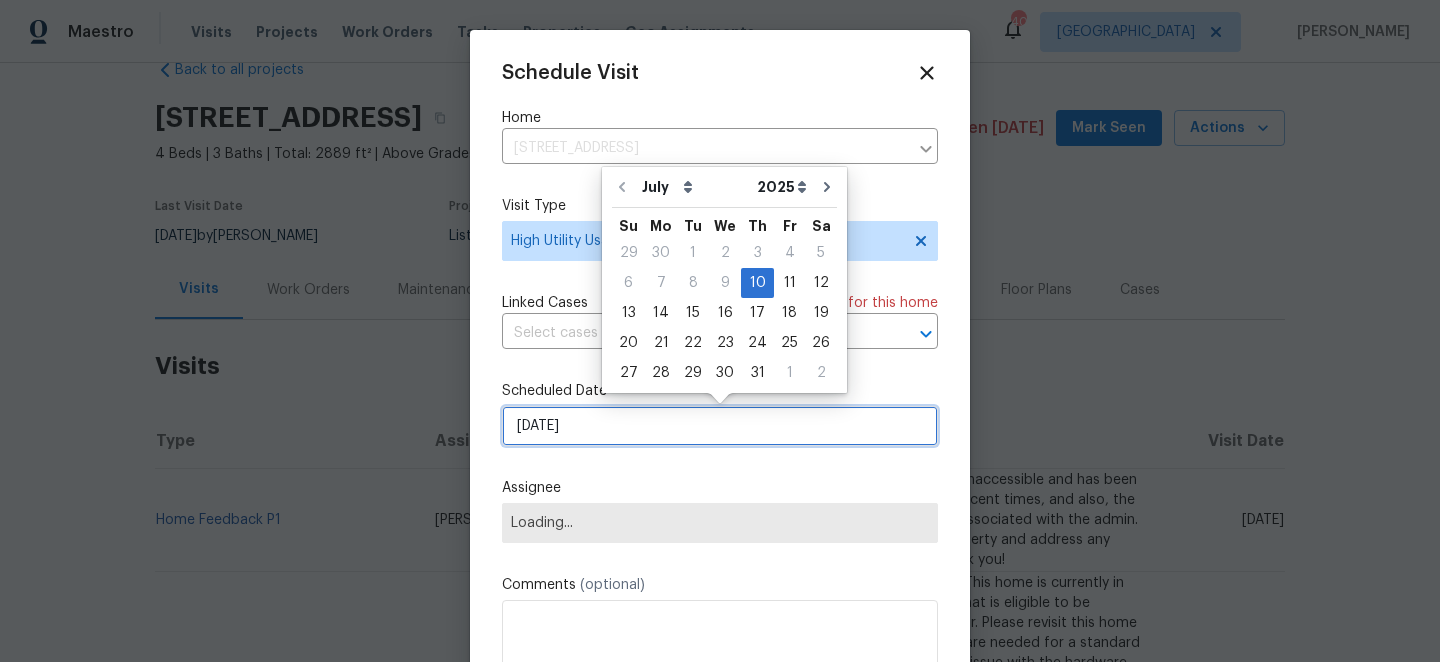 click on "[DATE]" at bounding box center [720, 426] 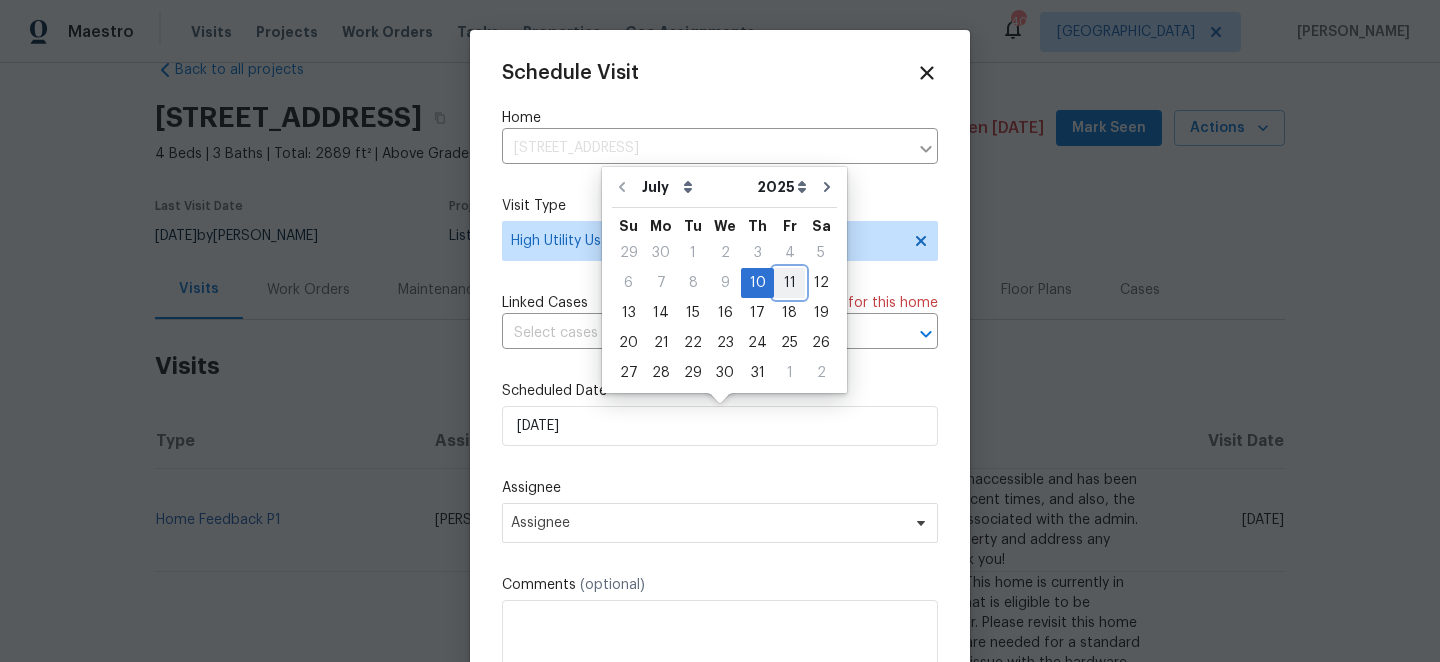 click on "11" at bounding box center [789, 283] 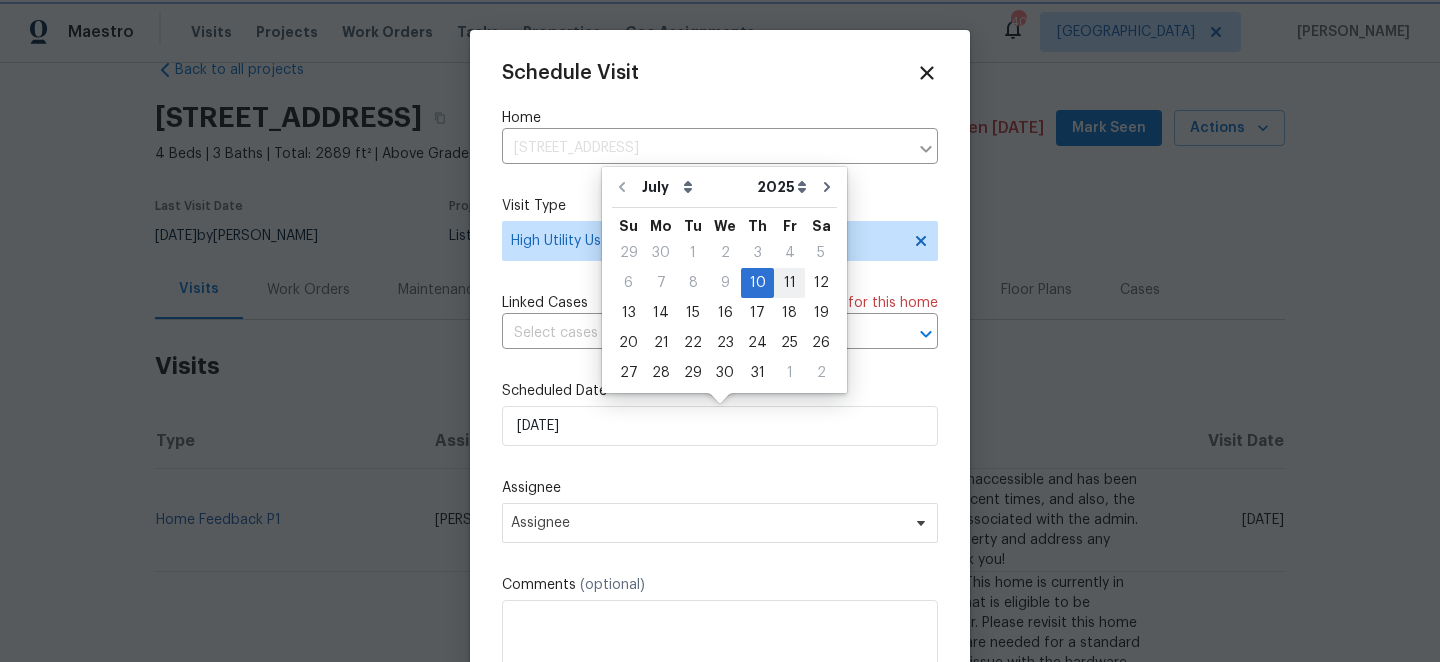 type on "[DATE]" 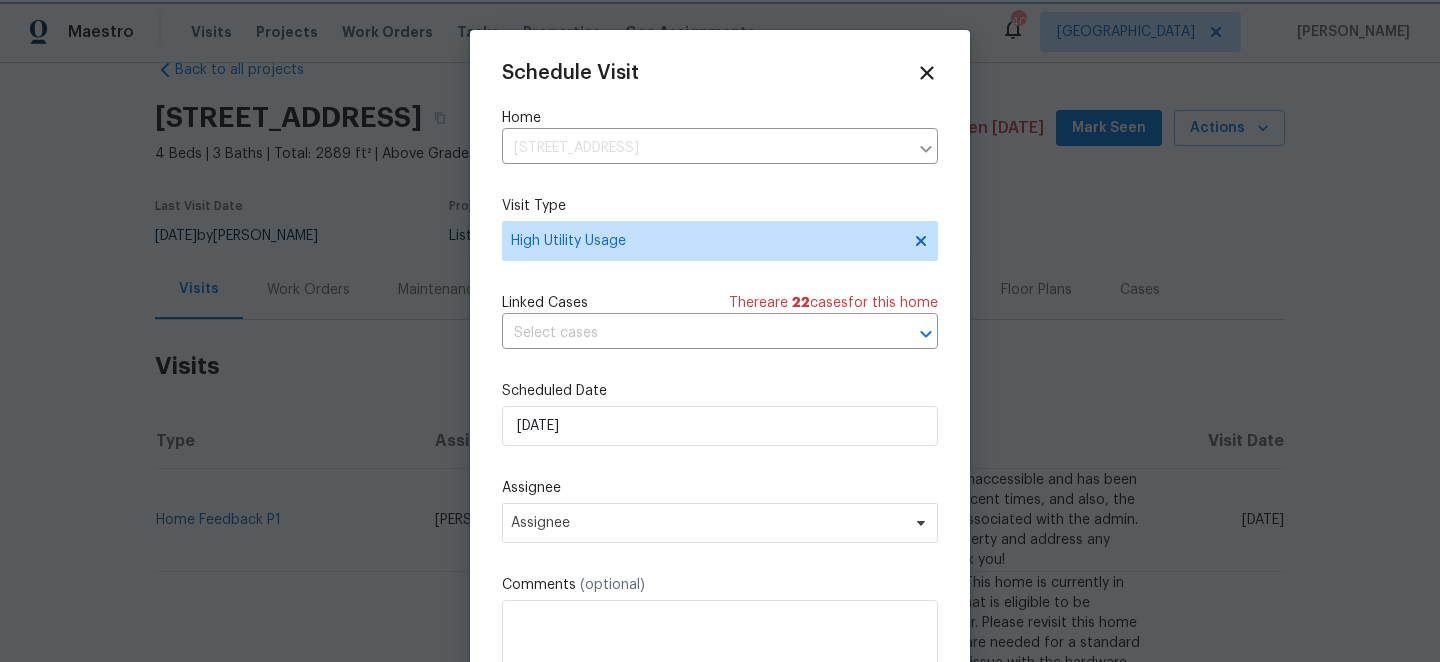 scroll, scrollTop: 36, scrollLeft: 0, axis: vertical 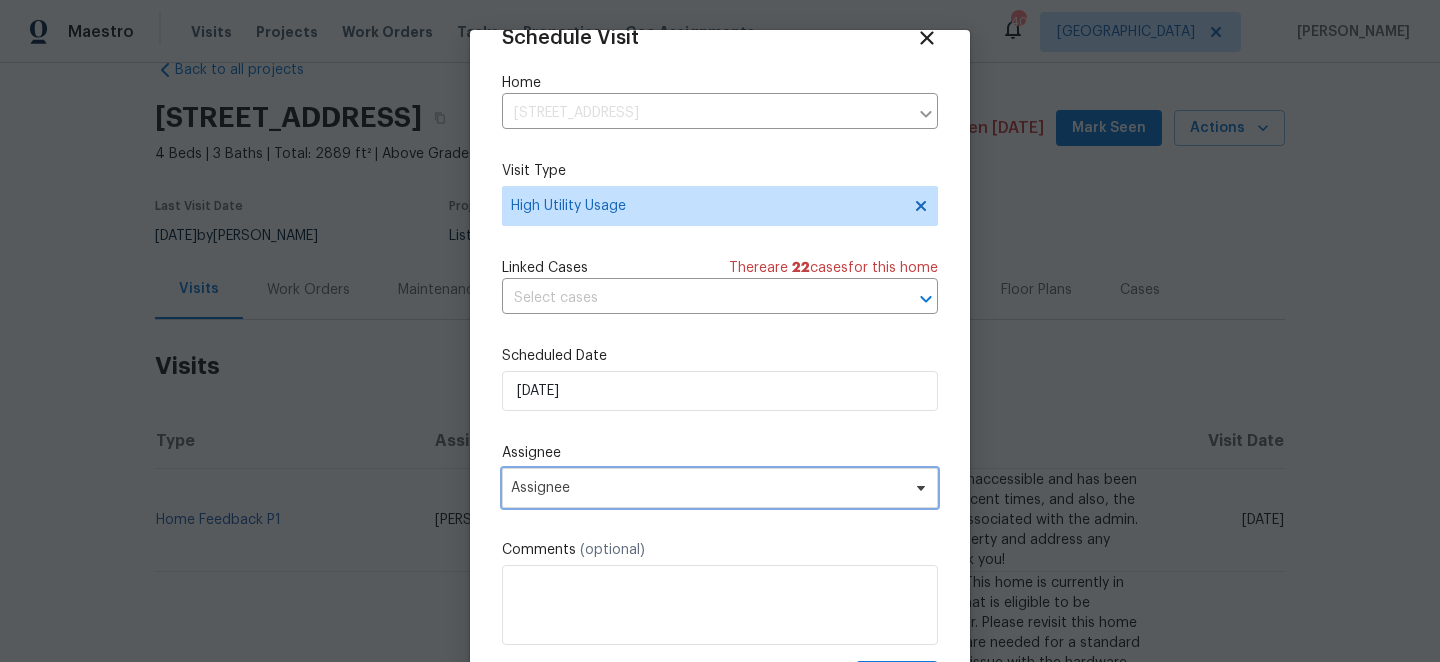 click on "Assignee" at bounding box center [707, 488] 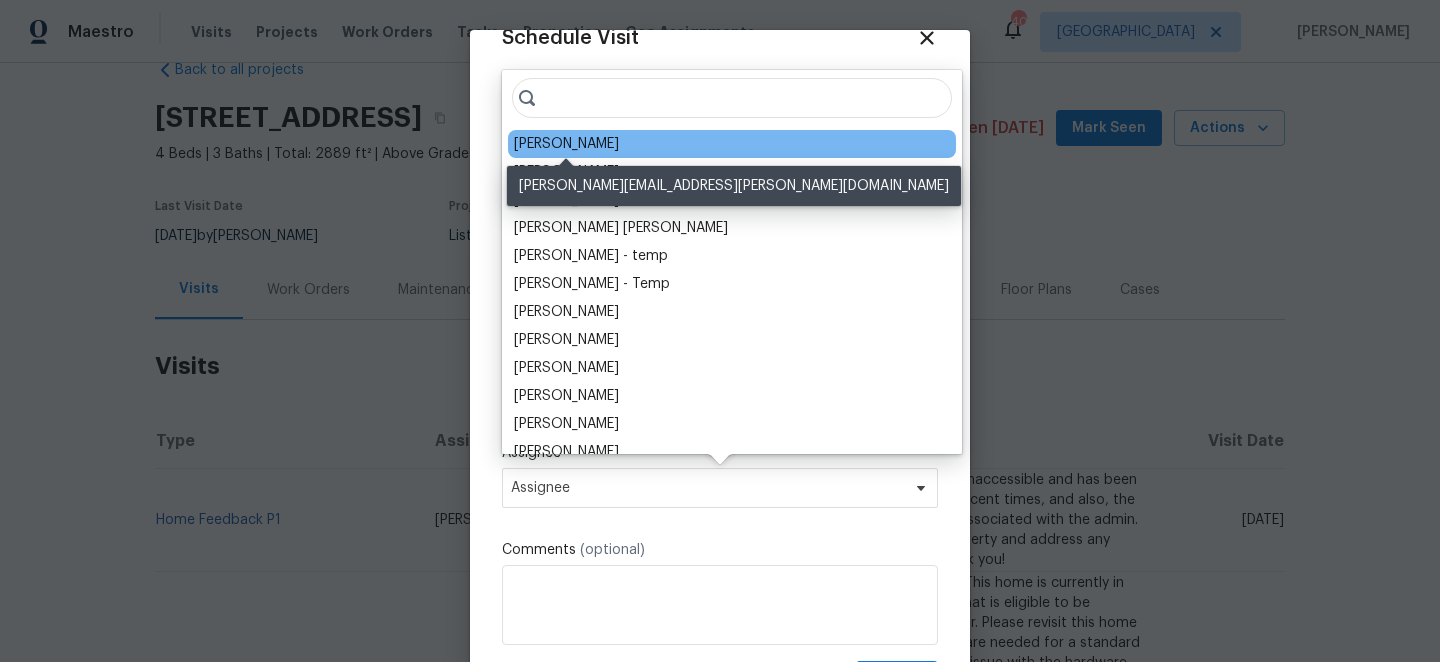 click on "[PERSON_NAME]" at bounding box center [566, 144] 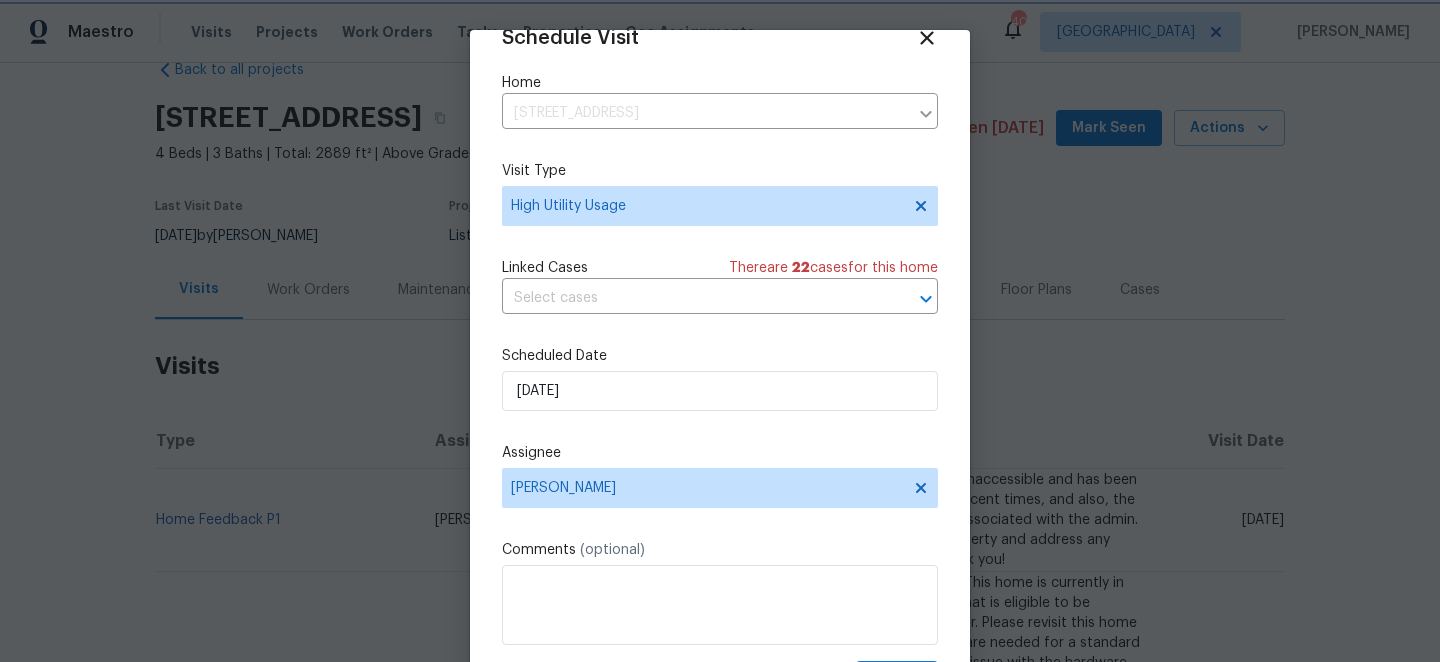 scroll, scrollTop: 98, scrollLeft: 0, axis: vertical 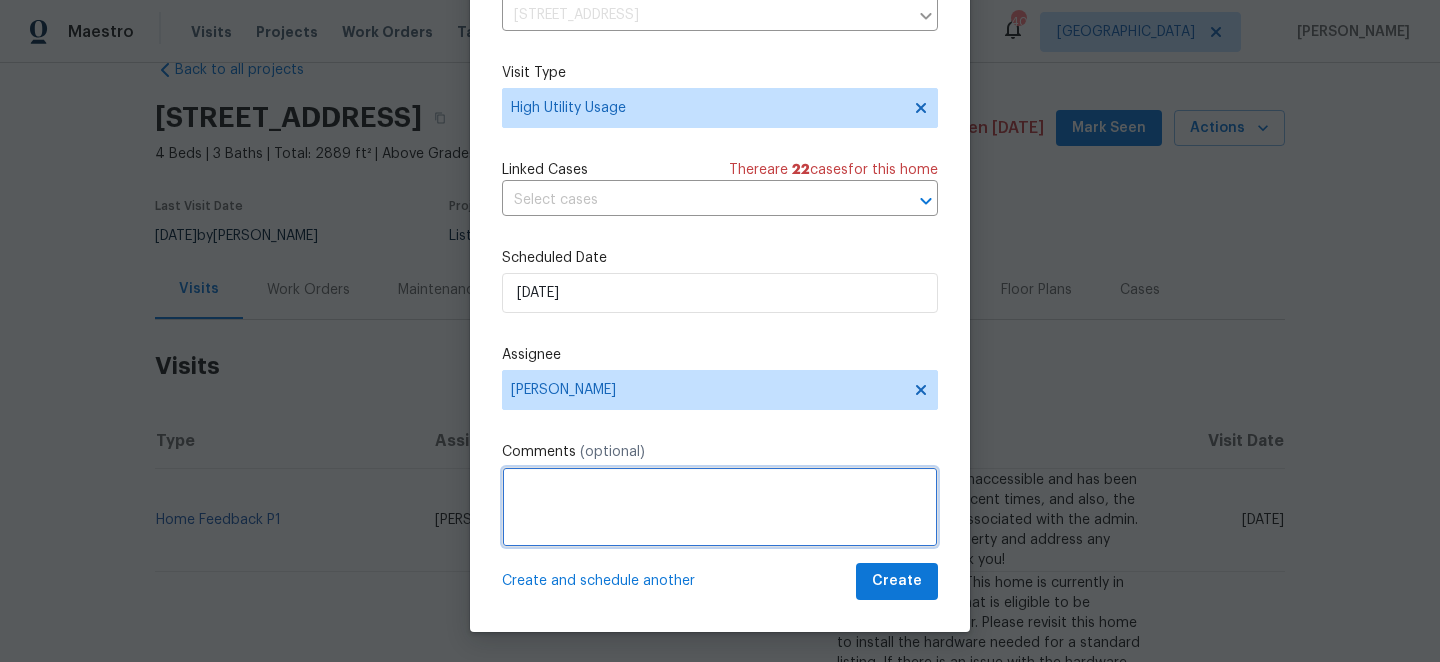 click at bounding box center (720, 507) 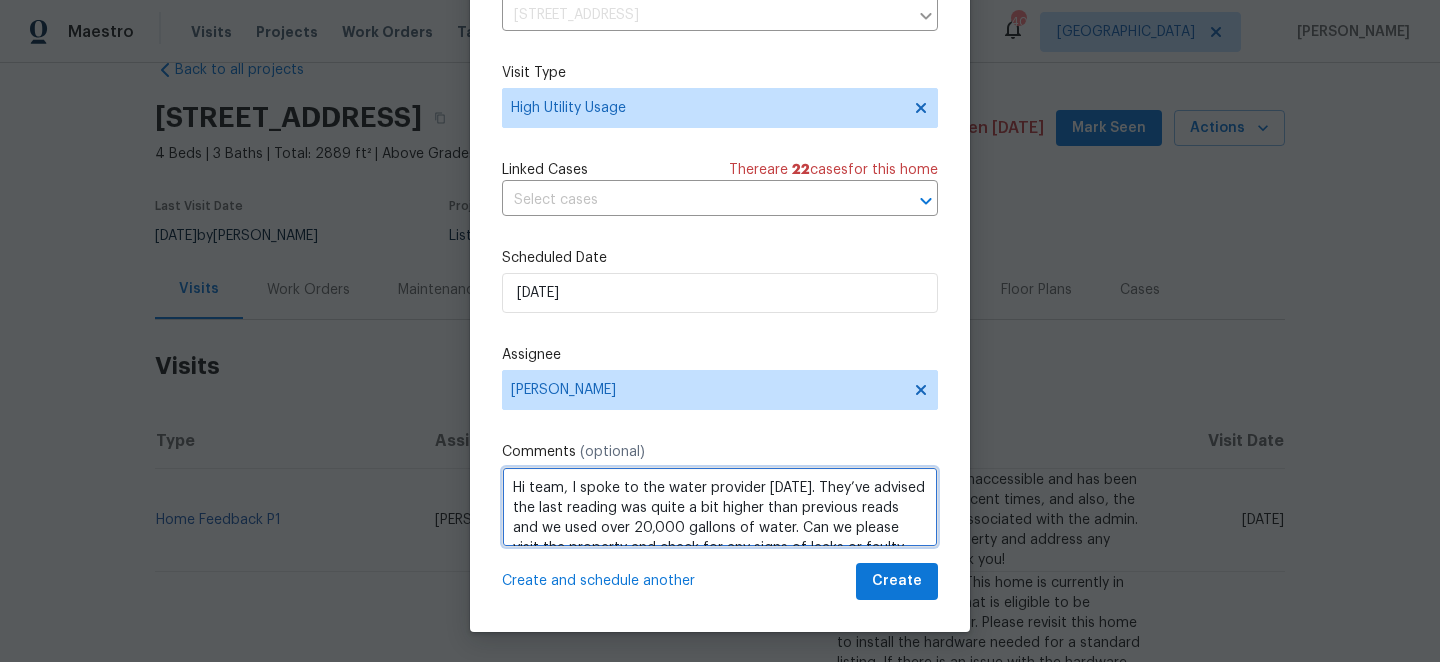 scroll, scrollTop: 29, scrollLeft: 0, axis: vertical 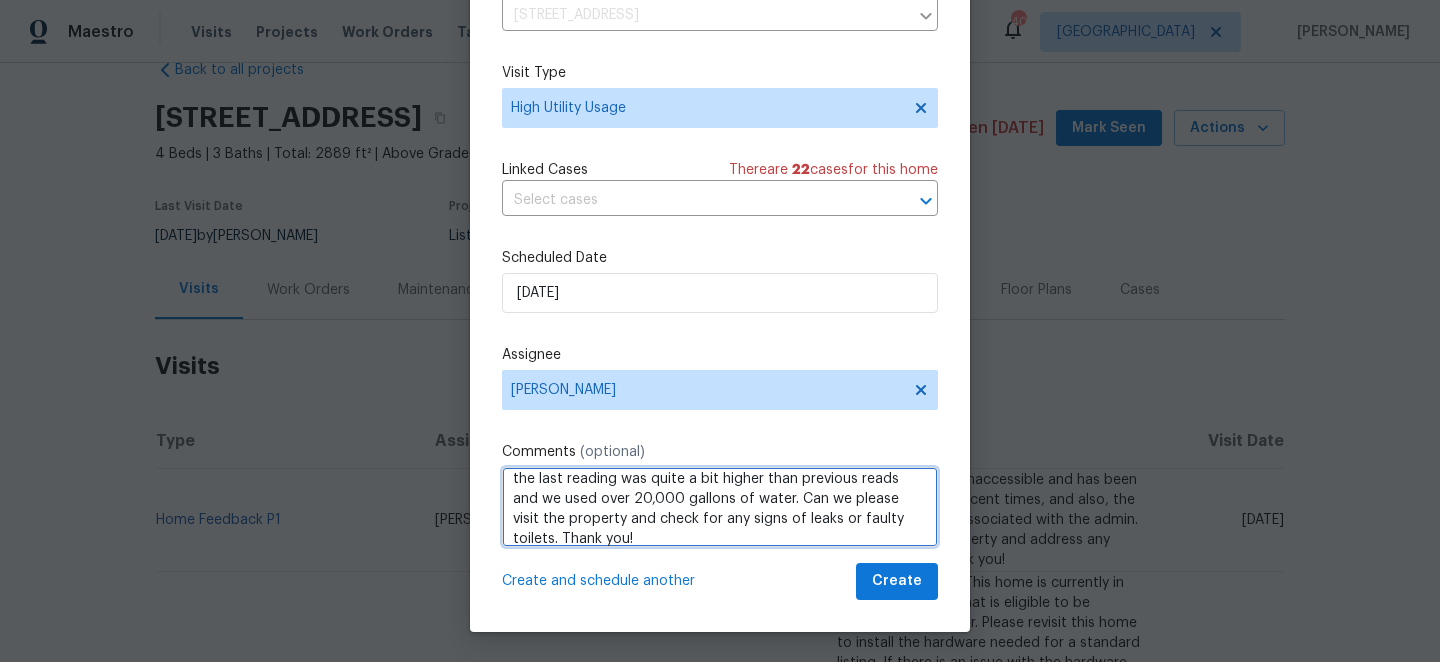 type on "Hi team, I spoke to the water provider [DATE]. They’ve advised the last reading was quite a bit higher than previous reads and we used over 20,000 gallons of water. Can we please visit the property and check for any signs of leaks or faulty toilets. Thank you!" 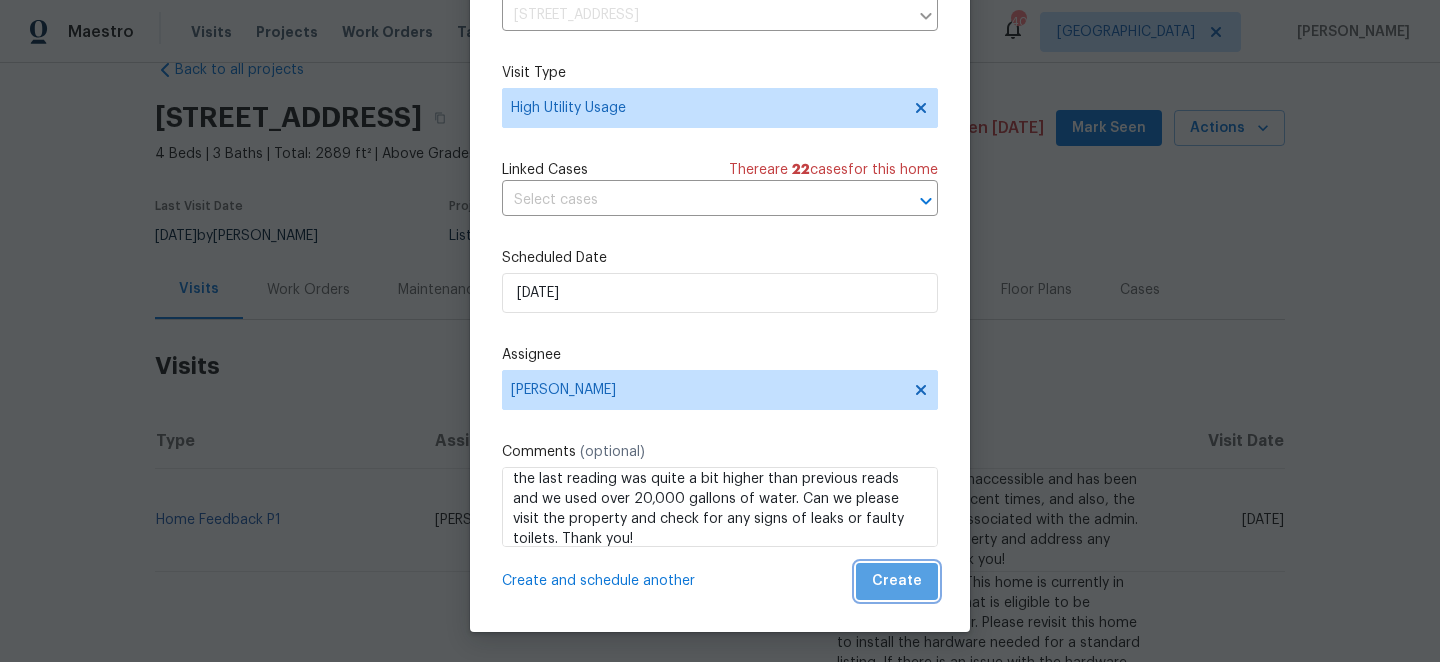 click on "Create" at bounding box center (897, 581) 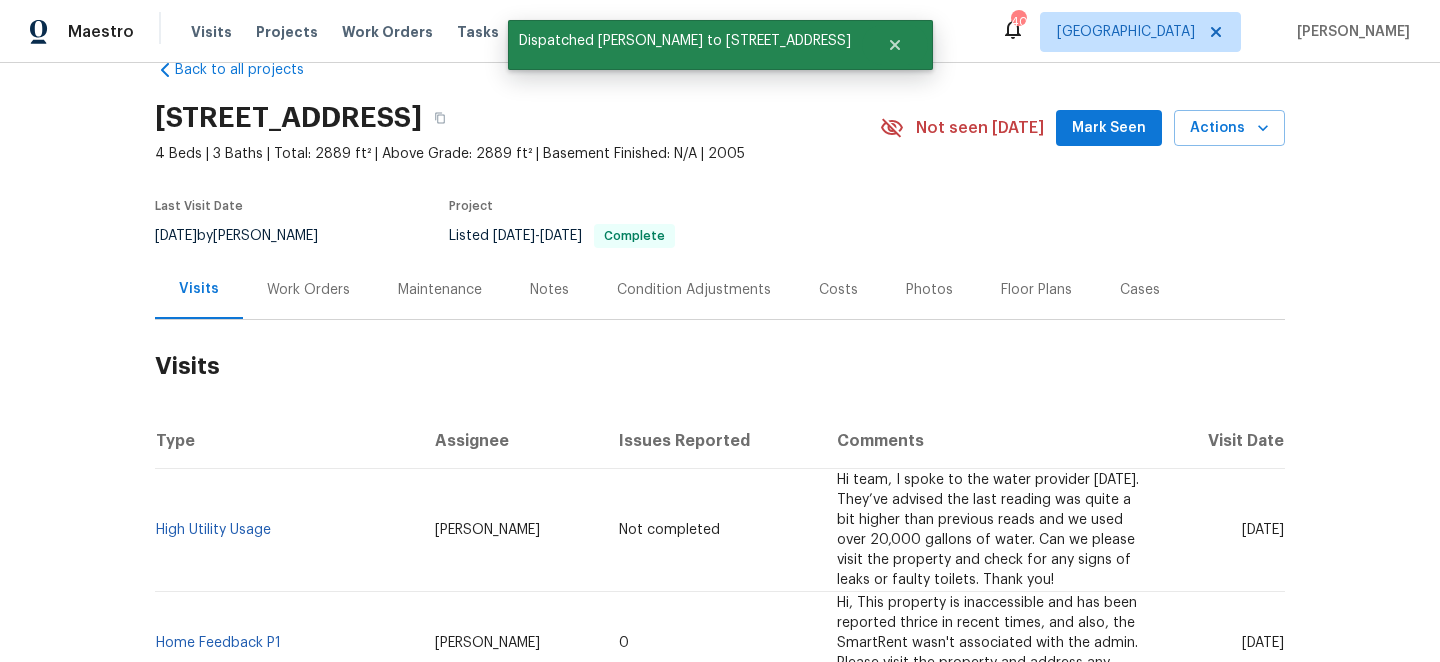 scroll, scrollTop: 0, scrollLeft: 0, axis: both 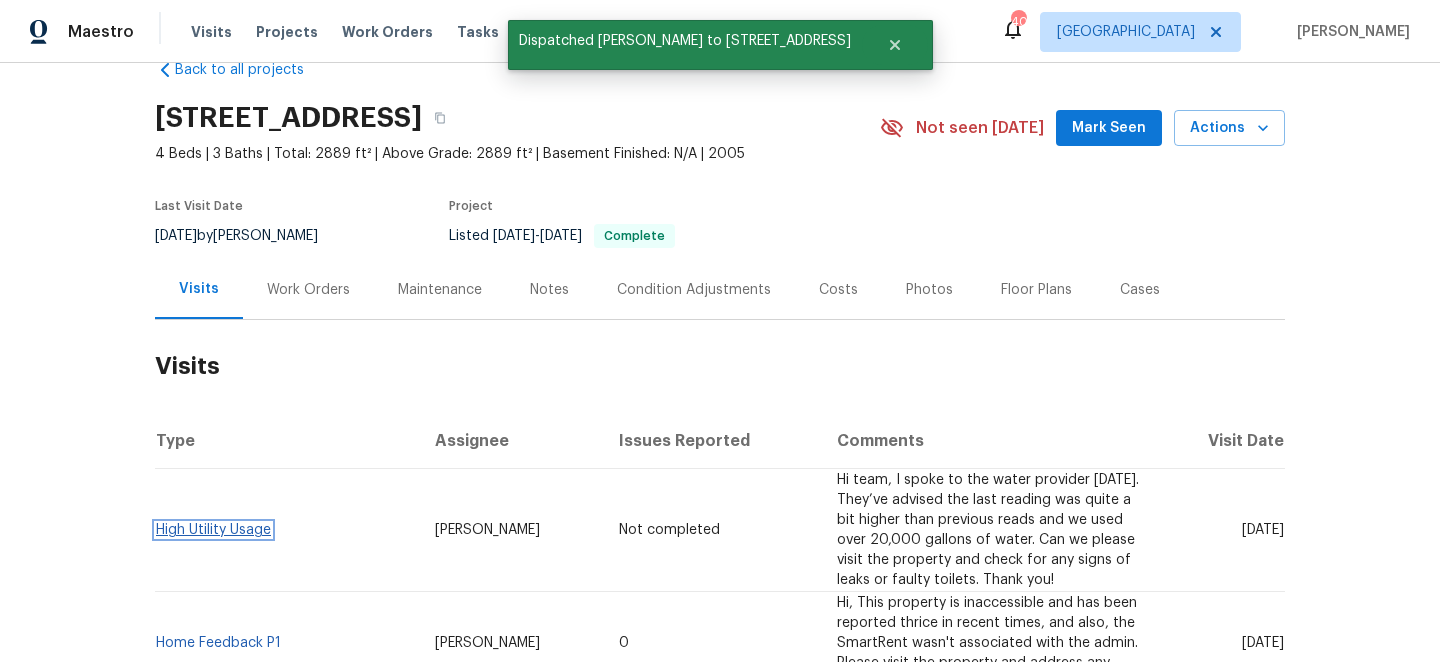 click on "High Utility Usage" at bounding box center (213, 530) 